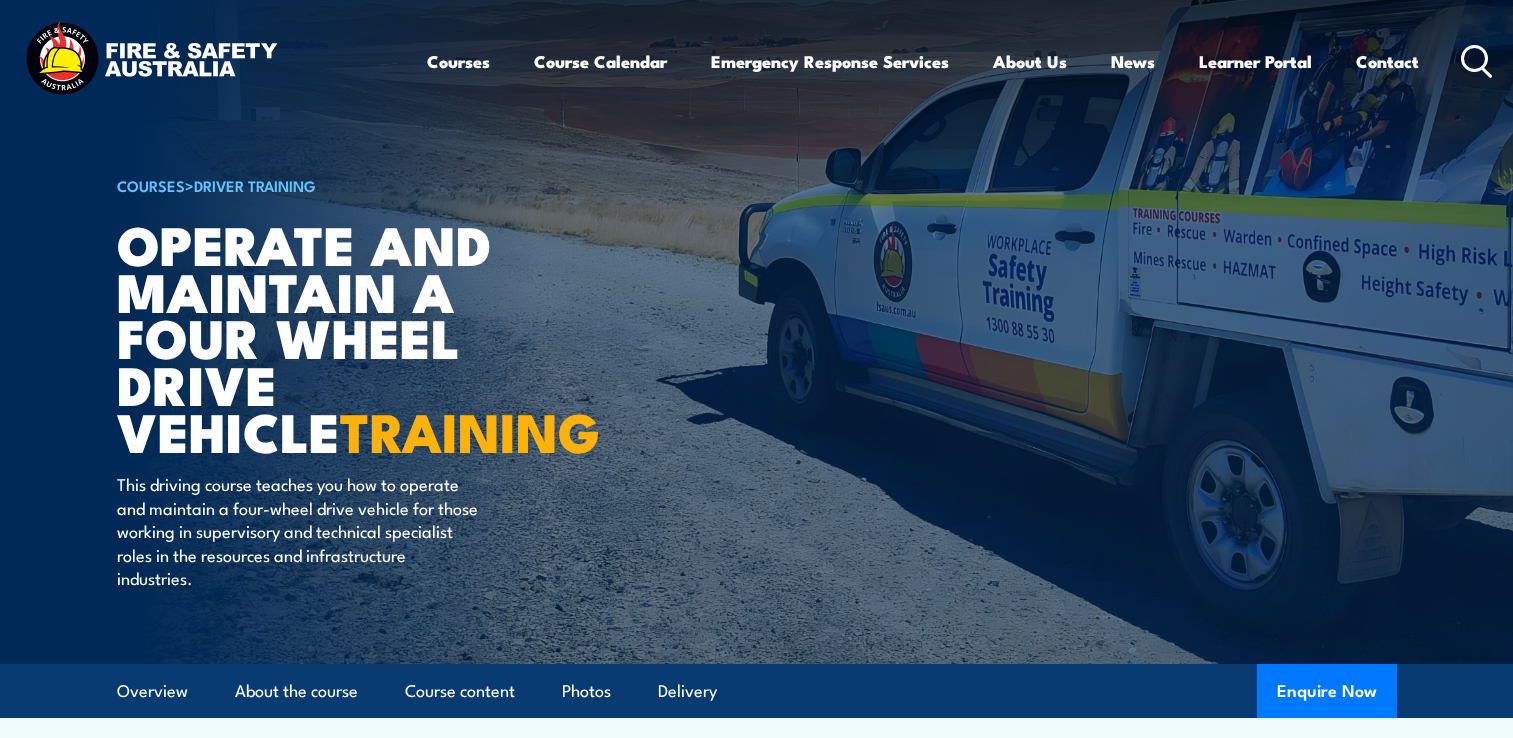 scroll, scrollTop: 20, scrollLeft: 0, axis: vertical 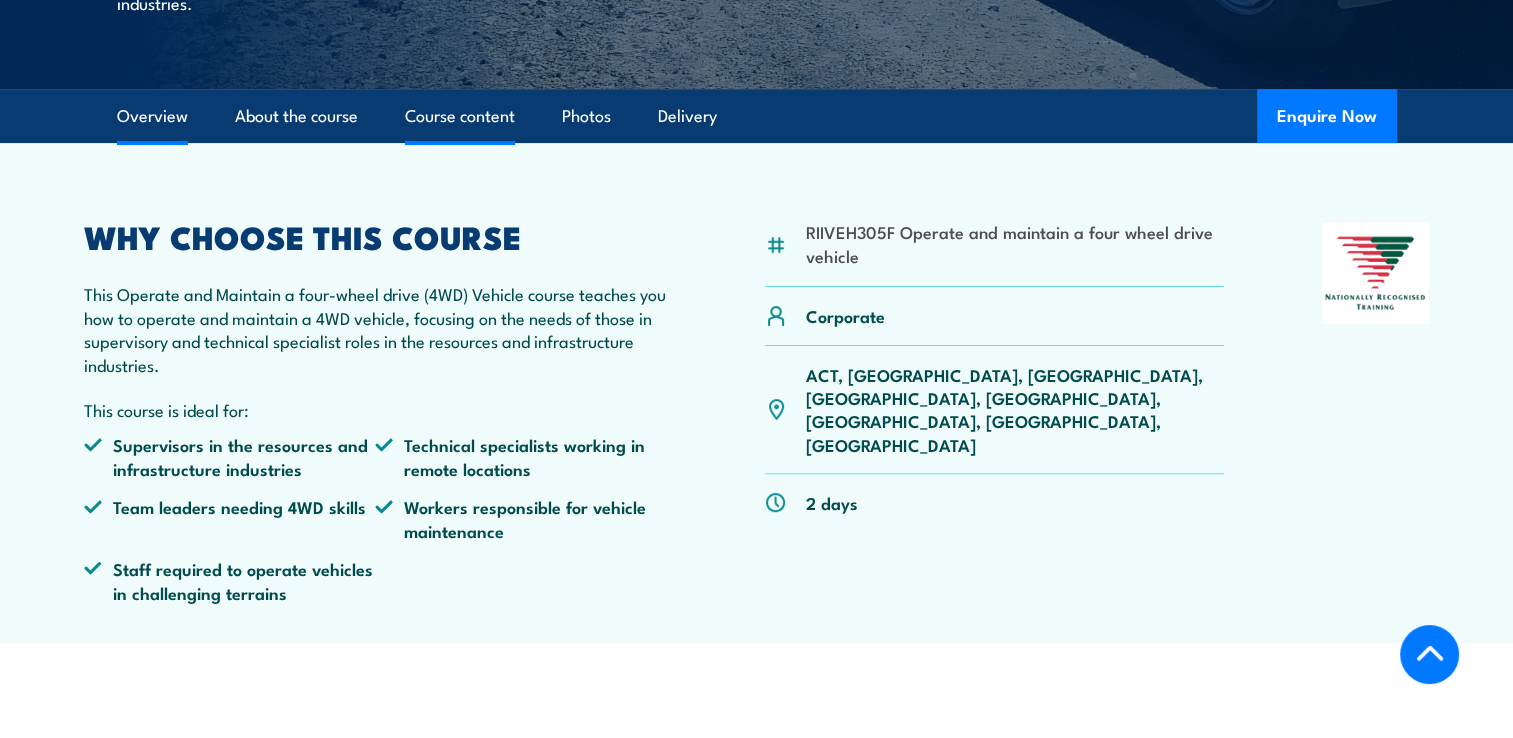 click on "Course content" at bounding box center [460, 116] 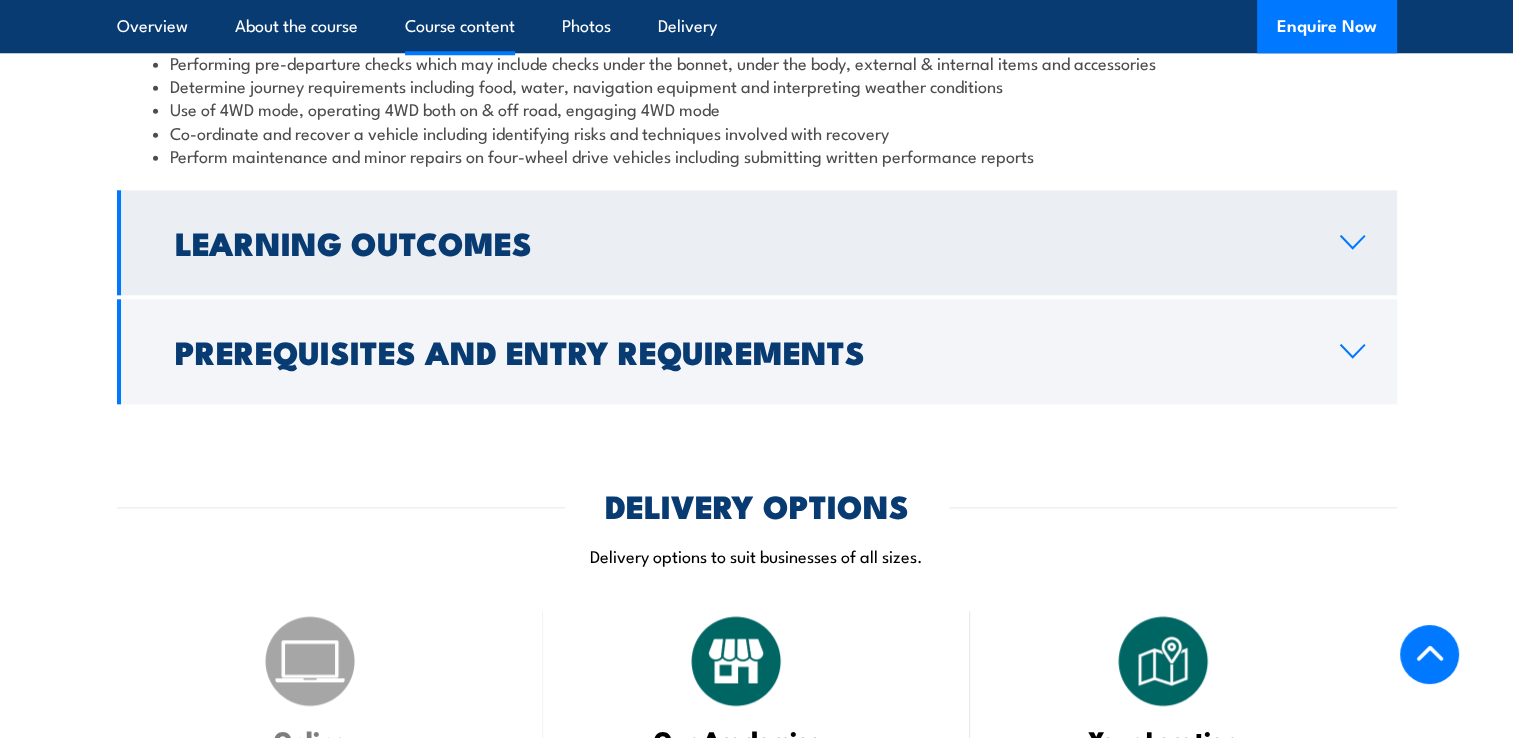 scroll, scrollTop: 1952, scrollLeft: 0, axis: vertical 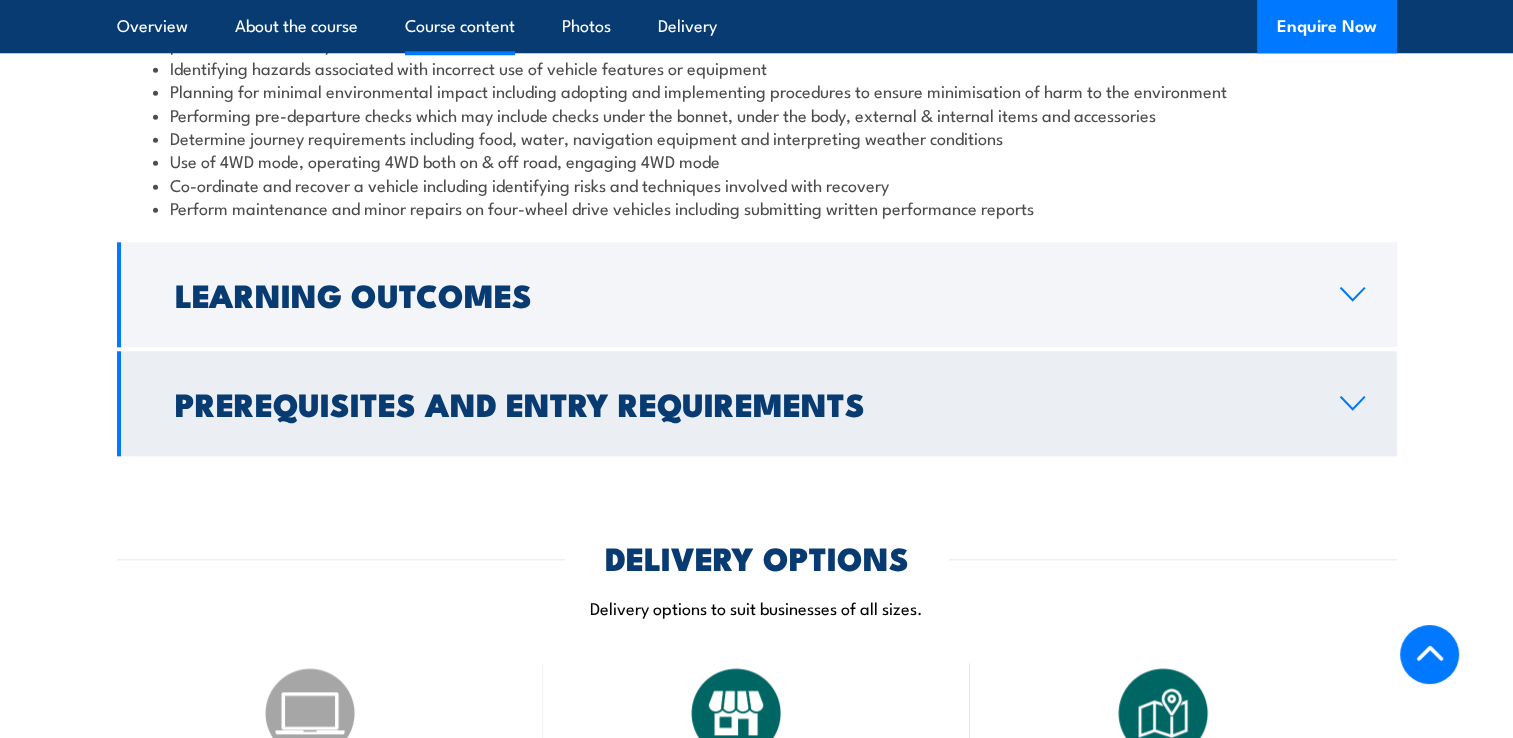 click on "Prerequisites and Entry Requirements" at bounding box center (741, 403) 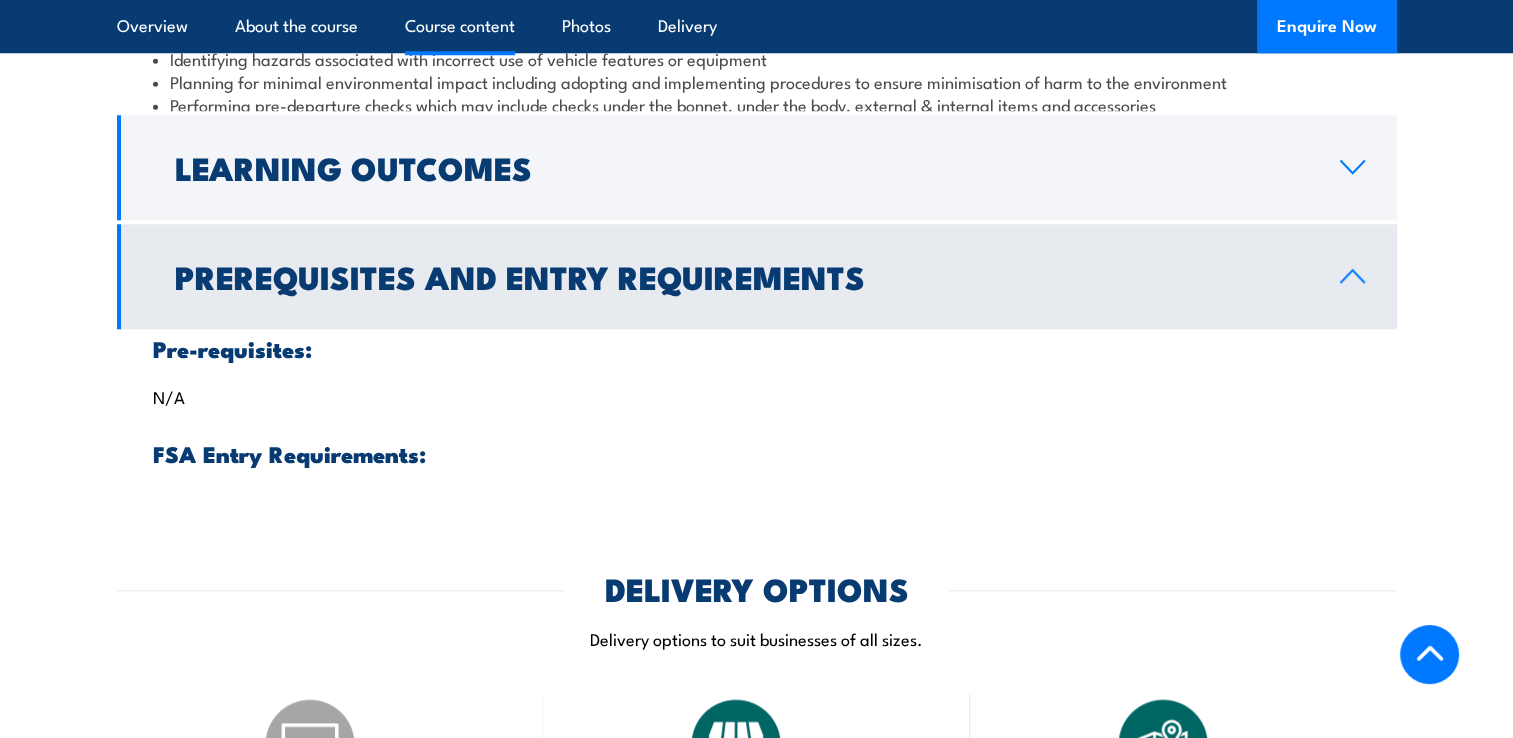 scroll, scrollTop: 1945, scrollLeft: 0, axis: vertical 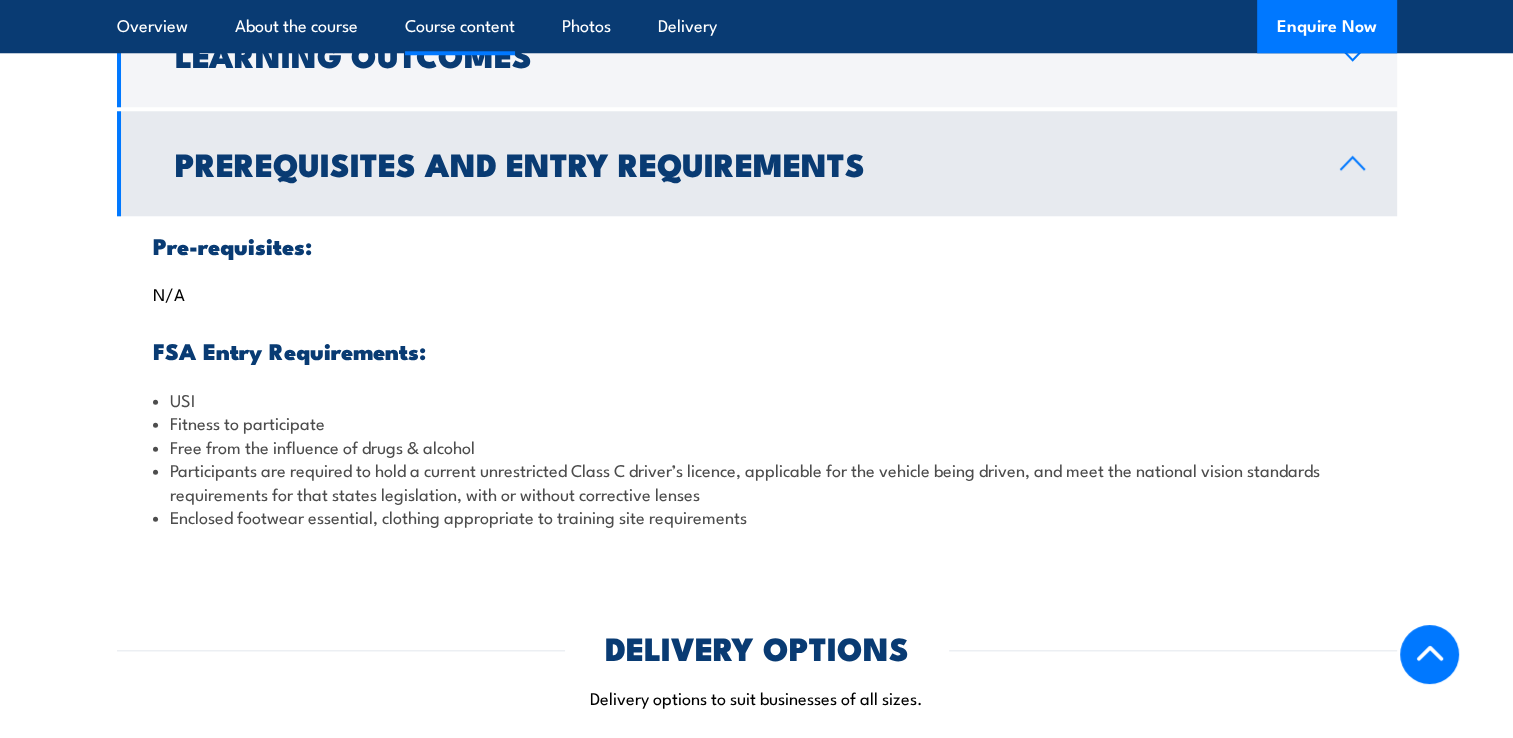 click on "Prerequisites and Entry Requirements" at bounding box center (757, 163) 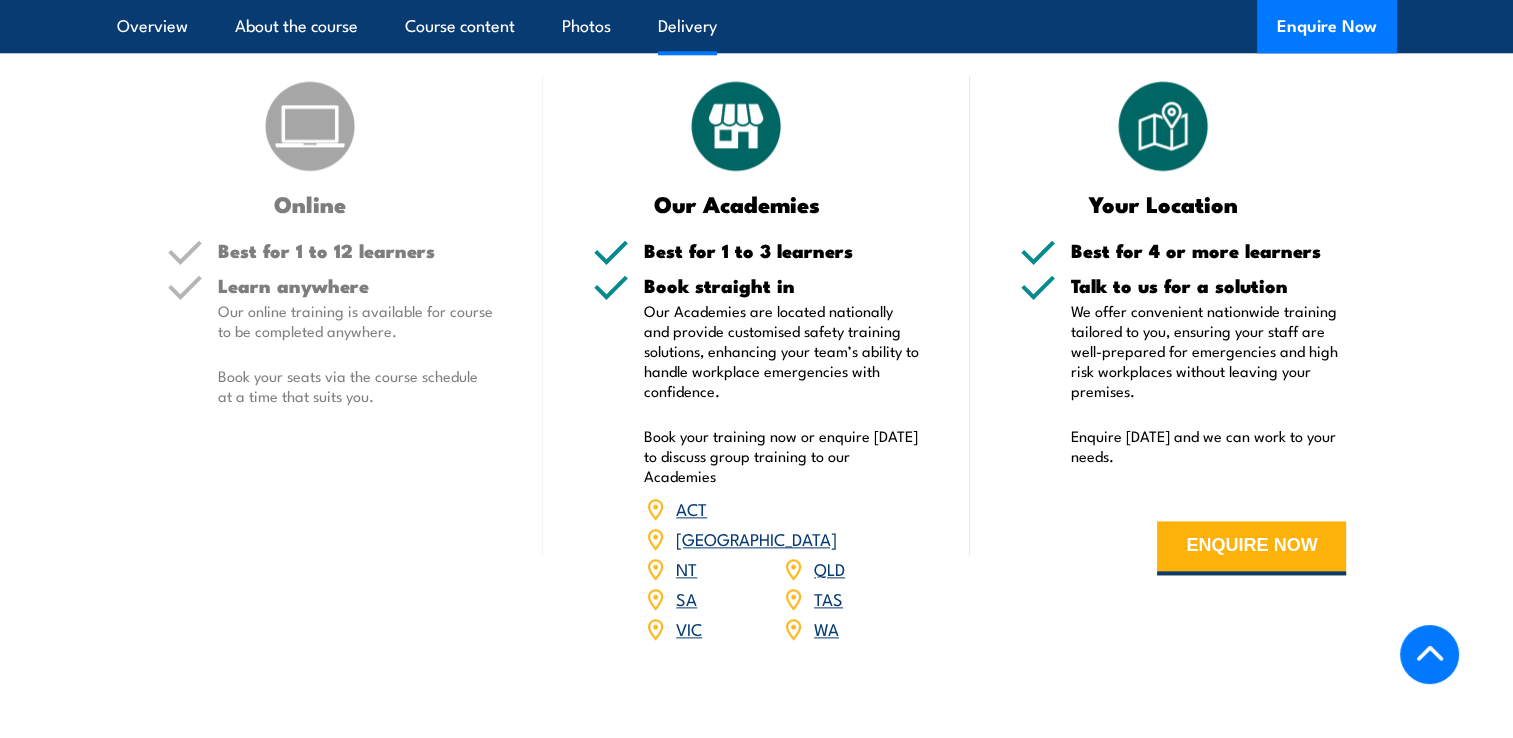 scroll, scrollTop: 2307, scrollLeft: 0, axis: vertical 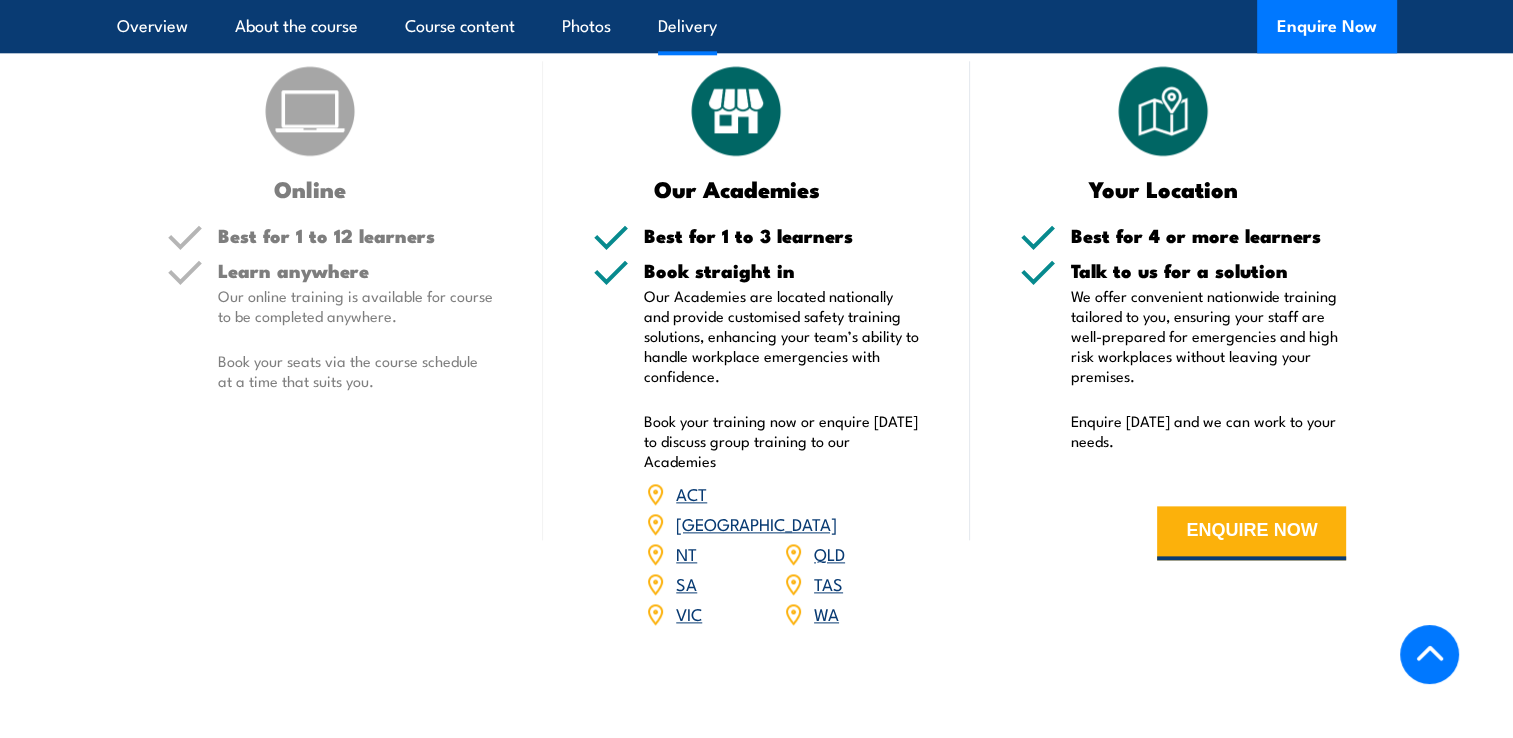 click on "VIC" at bounding box center [689, 613] 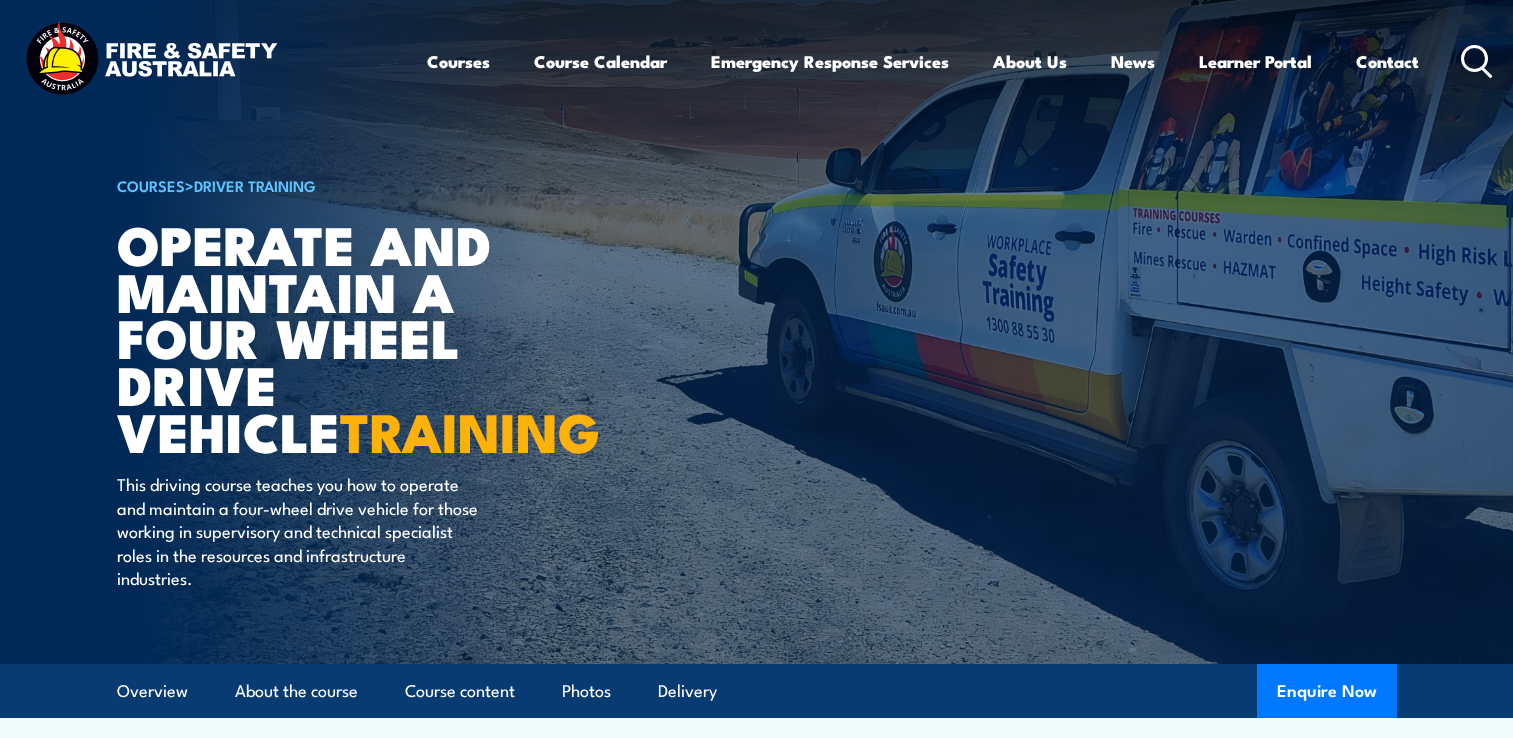 scroll, scrollTop: 0, scrollLeft: 0, axis: both 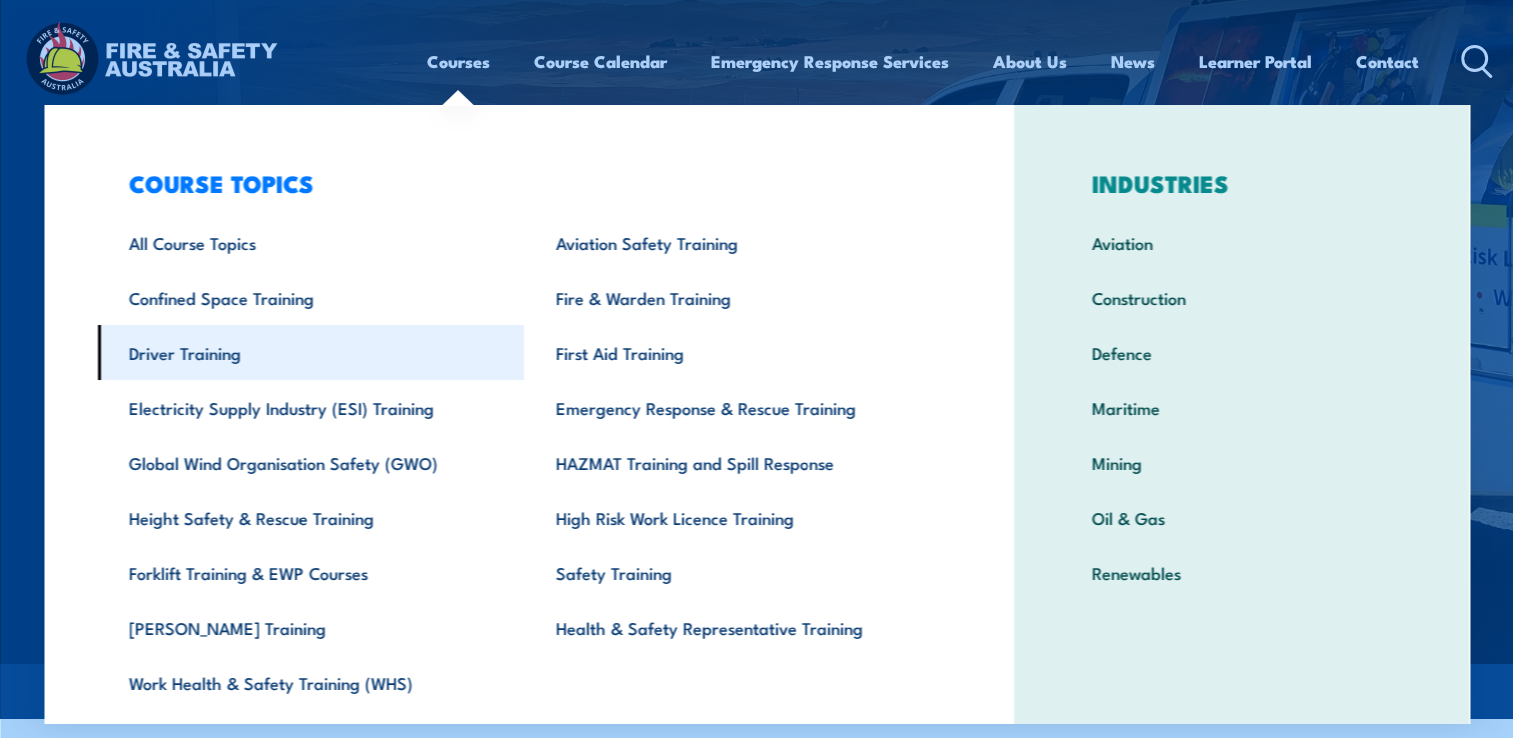 click on "Driver Training" at bounding box center [310, 352] 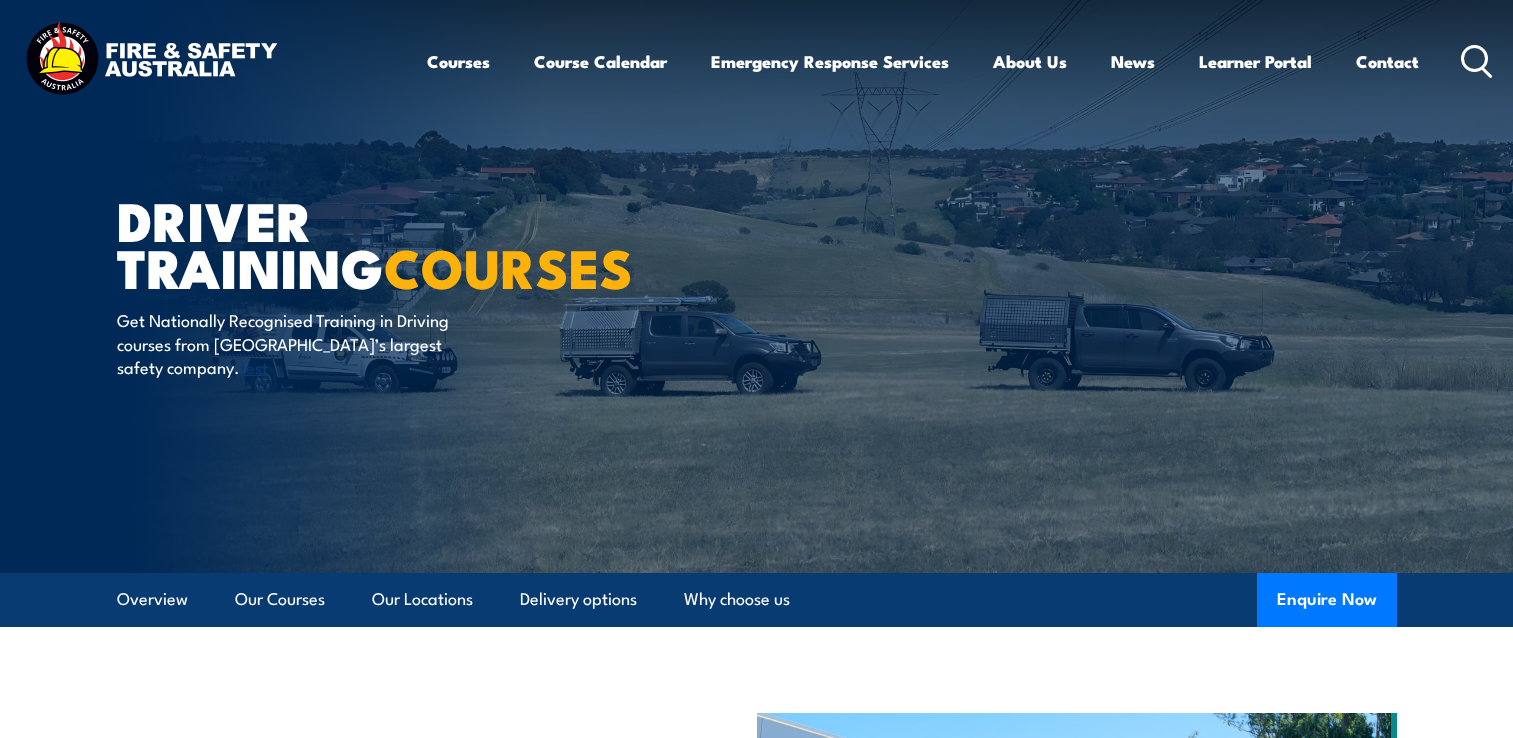 scroll, scrollTop: 276, scrollLeft: 0, axis: vertical 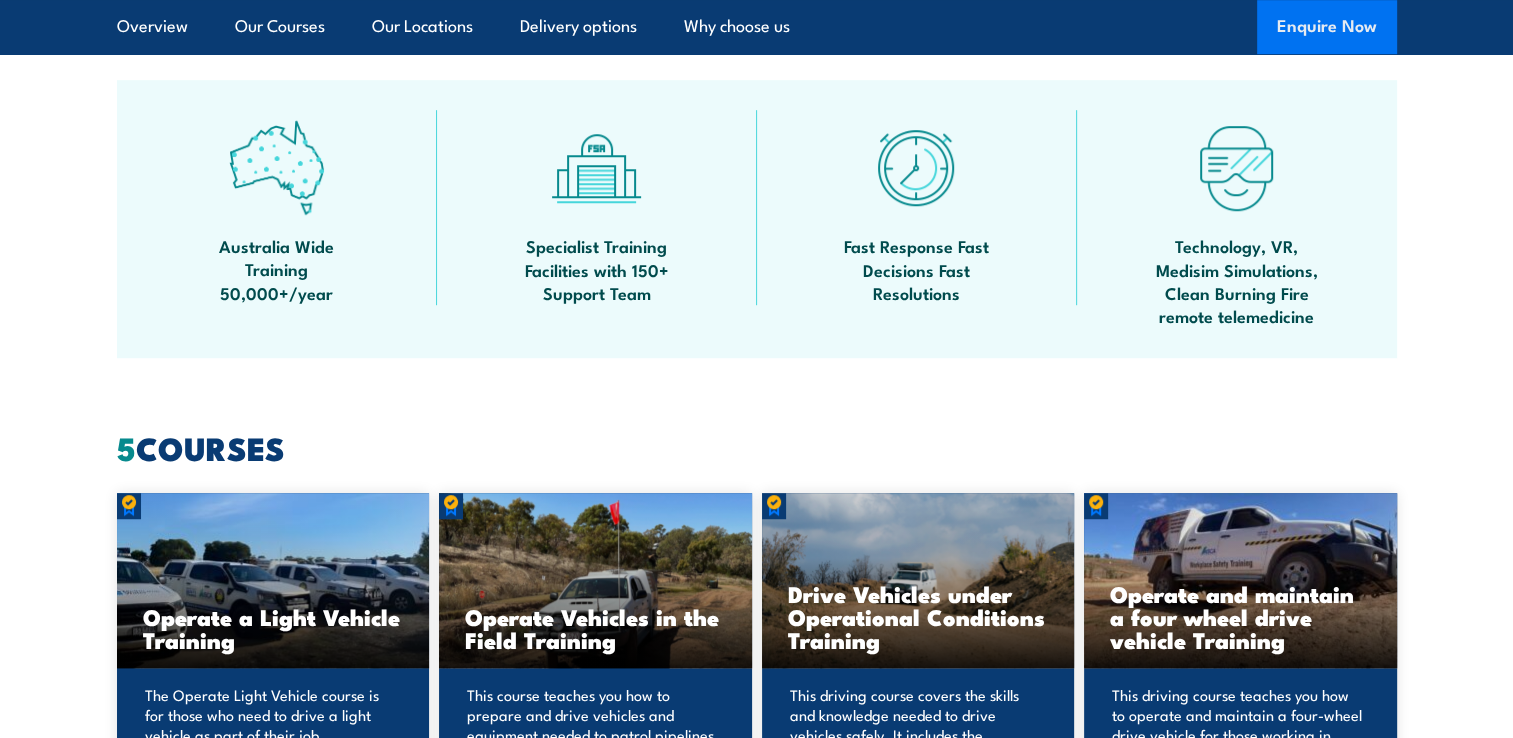 click on "Enquire Now" at bounding box center (1327, 27) 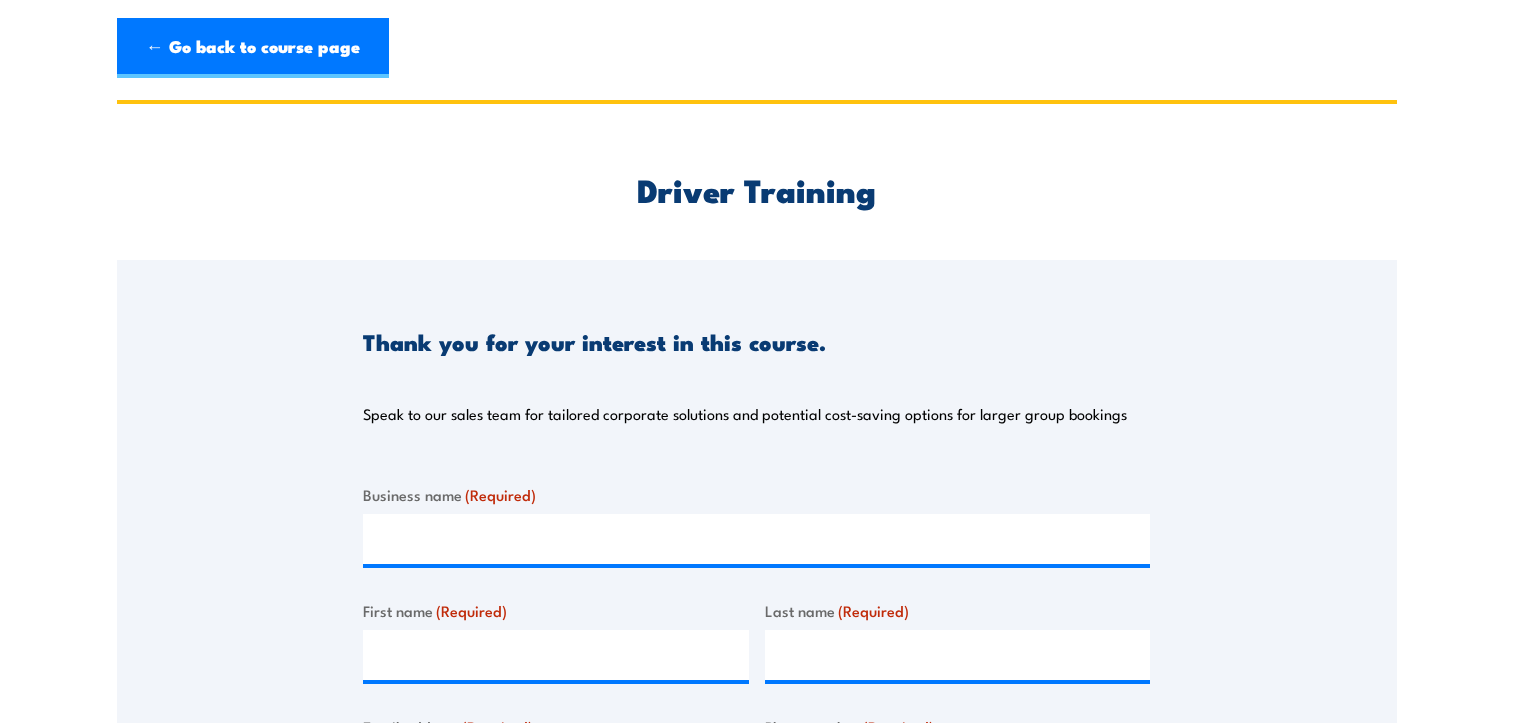 scroll, scrollTop: 0, scrollLeft: 0, axis: both 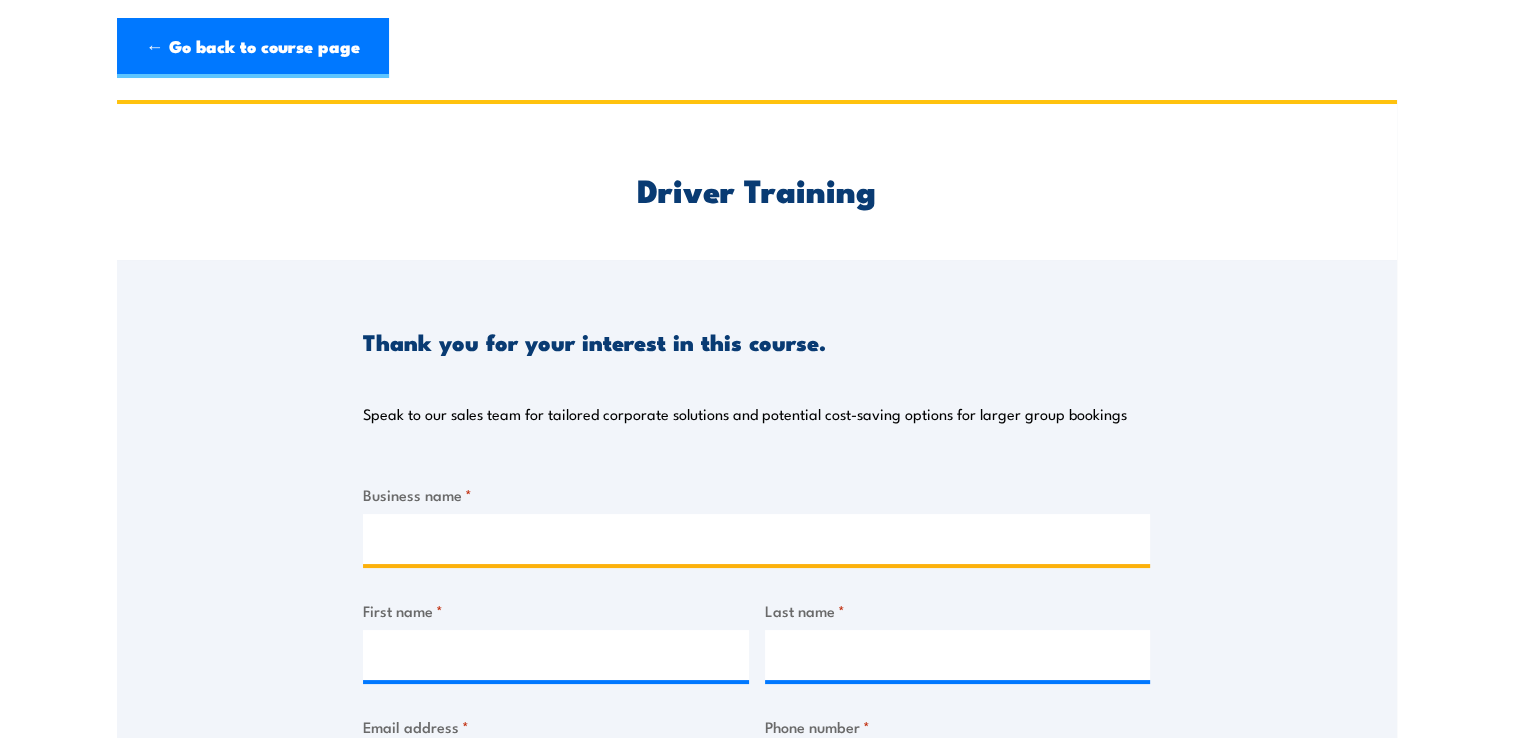 click on "Business name *" at bounding box center (756, 539) 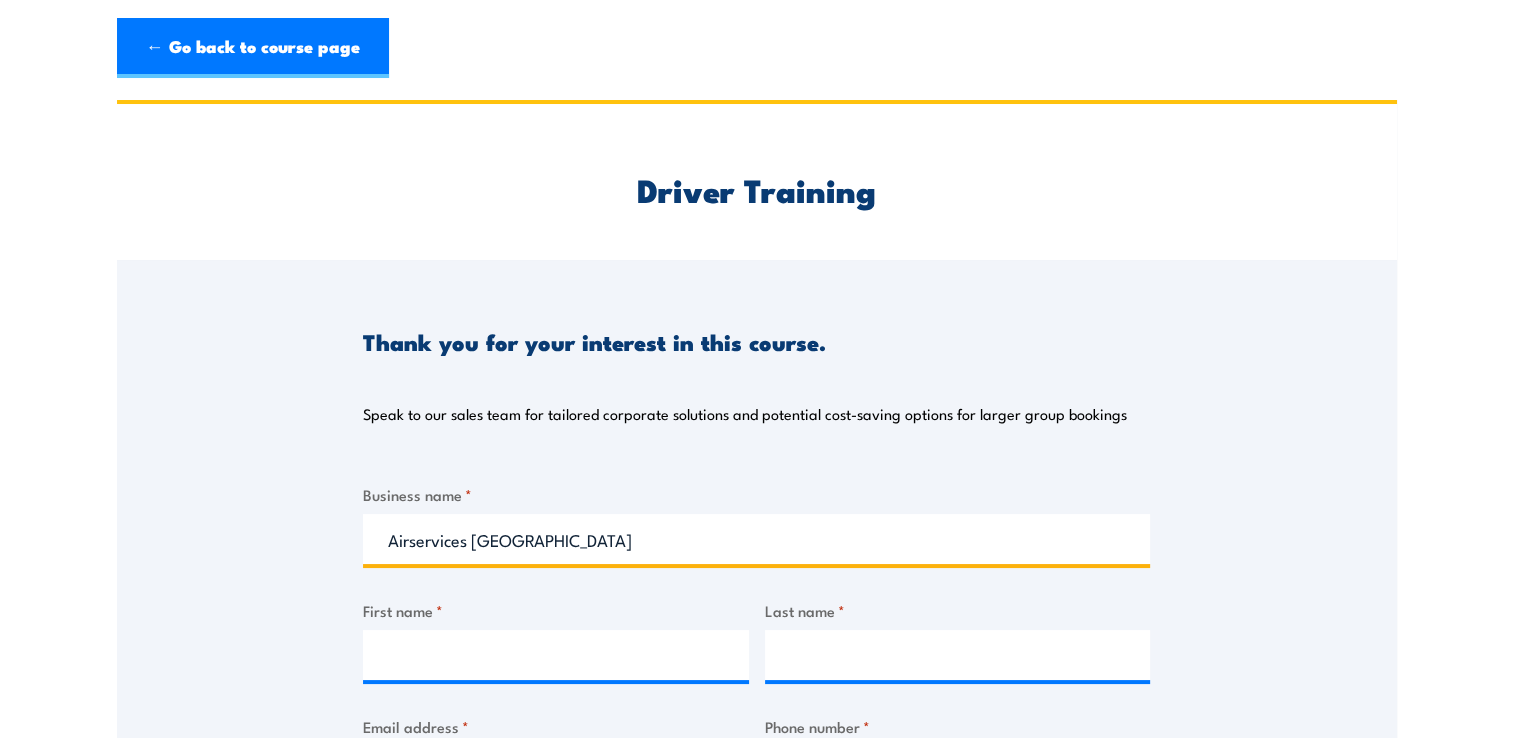 type on "Airservices Australia" 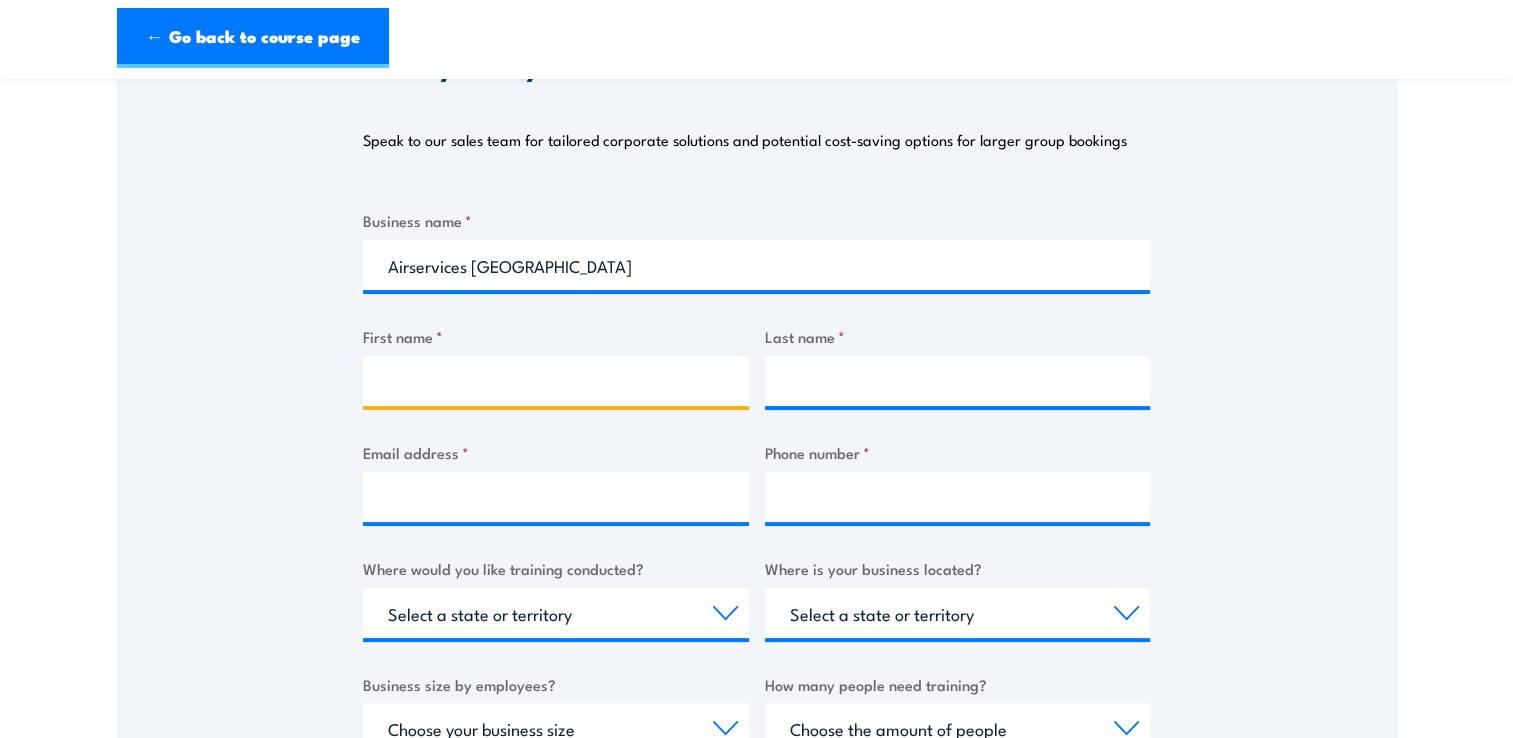 scroll, scrollTop: 296, scrollLeft: 0, axis: vertical 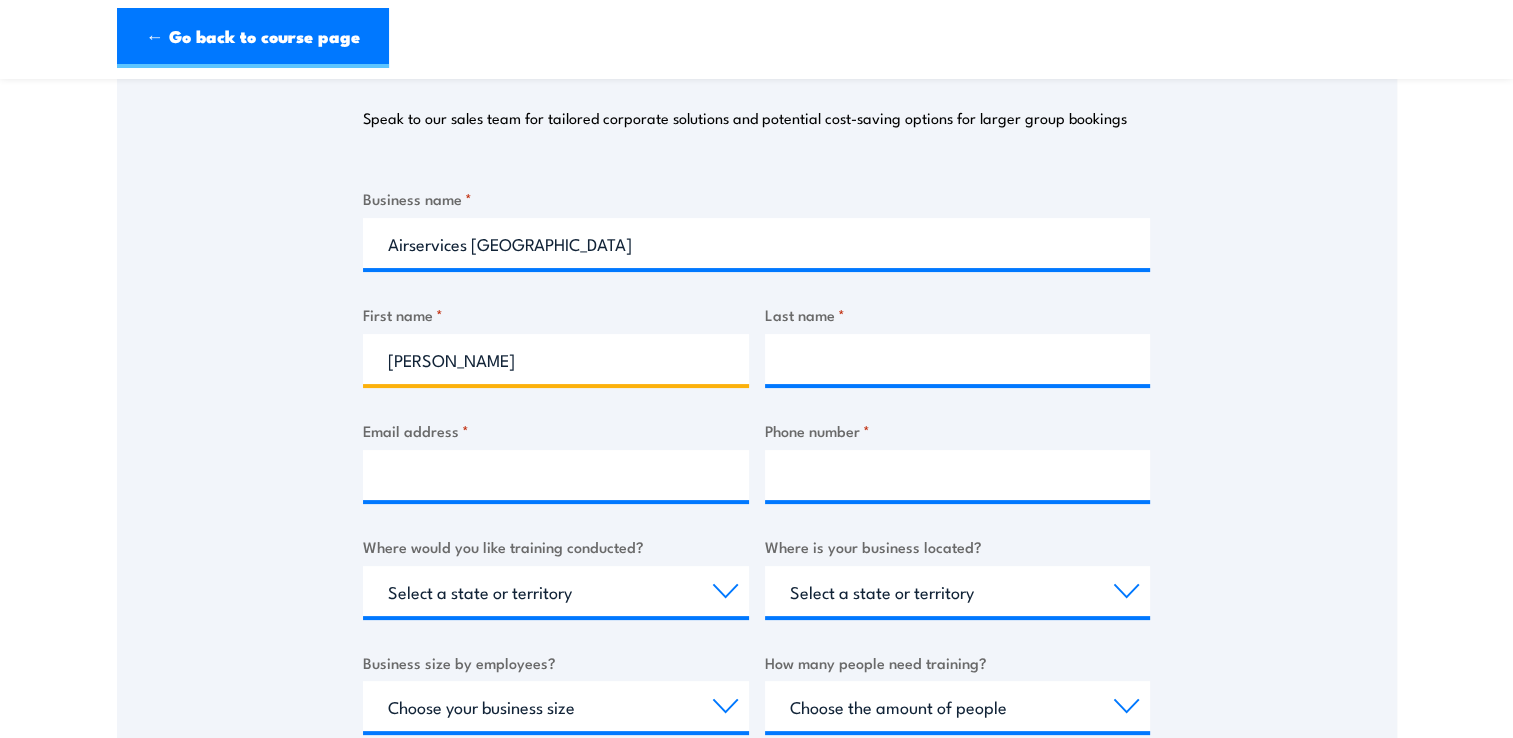 type on "Joshua" 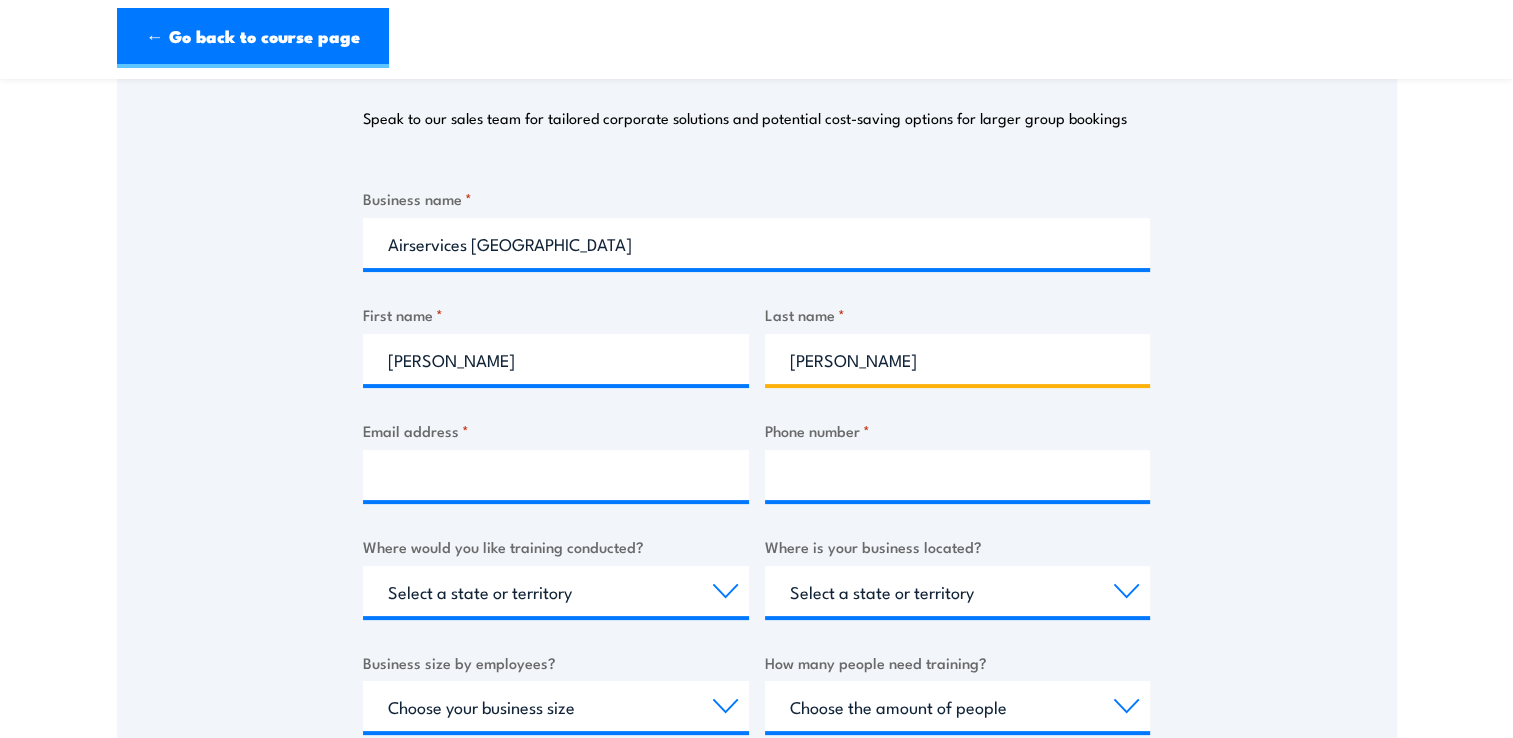 type on "Drake" 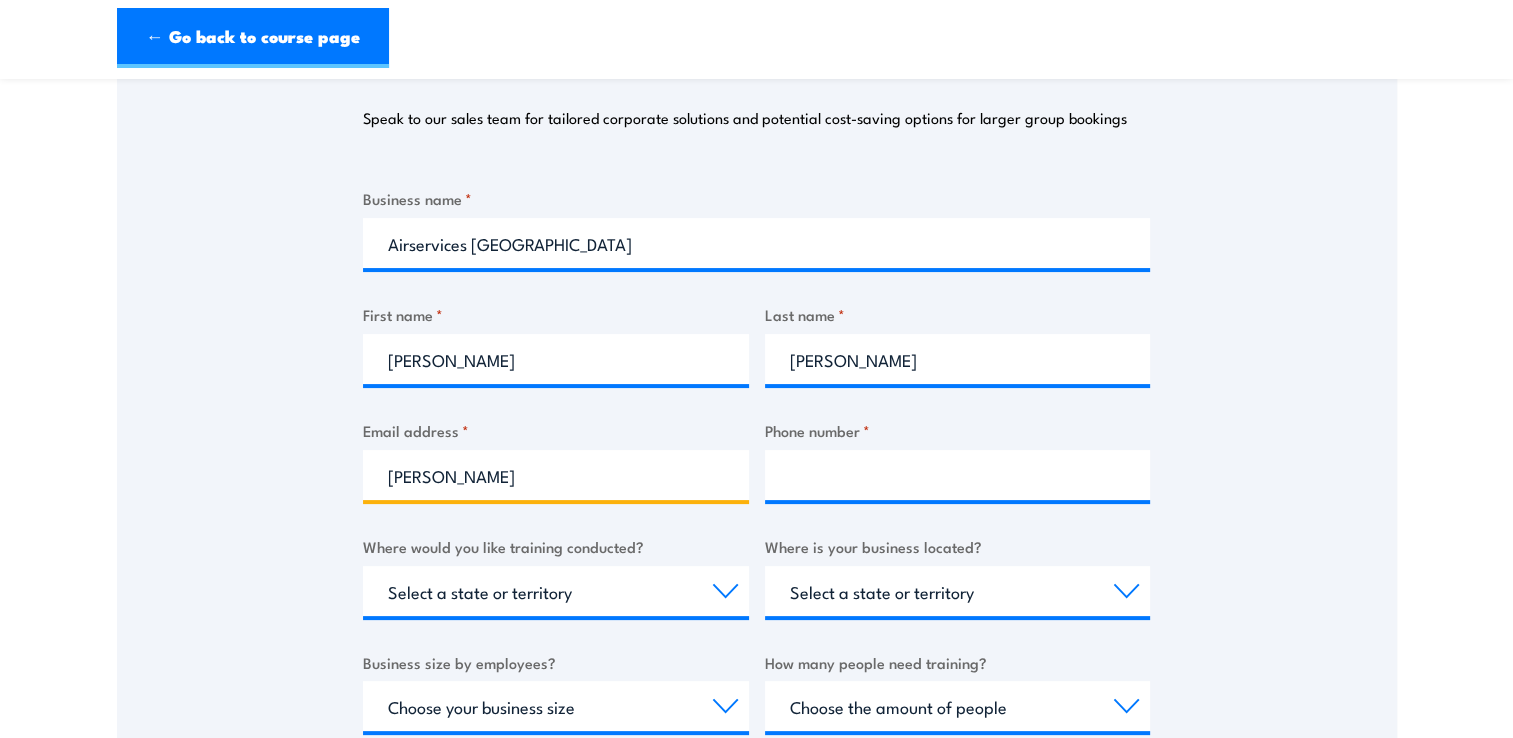 type on "joshuadrake999@gmail.com" 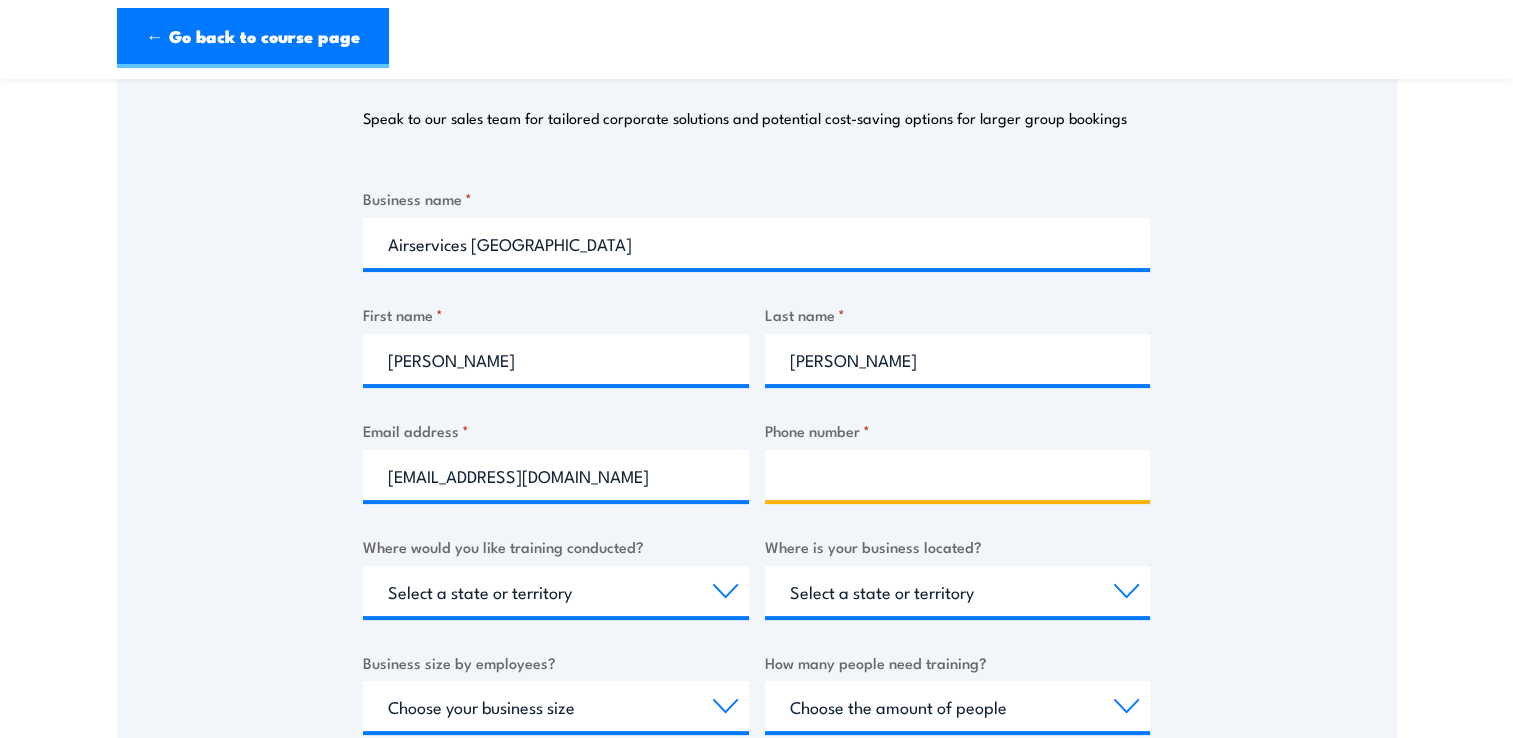 type on "0481254529" 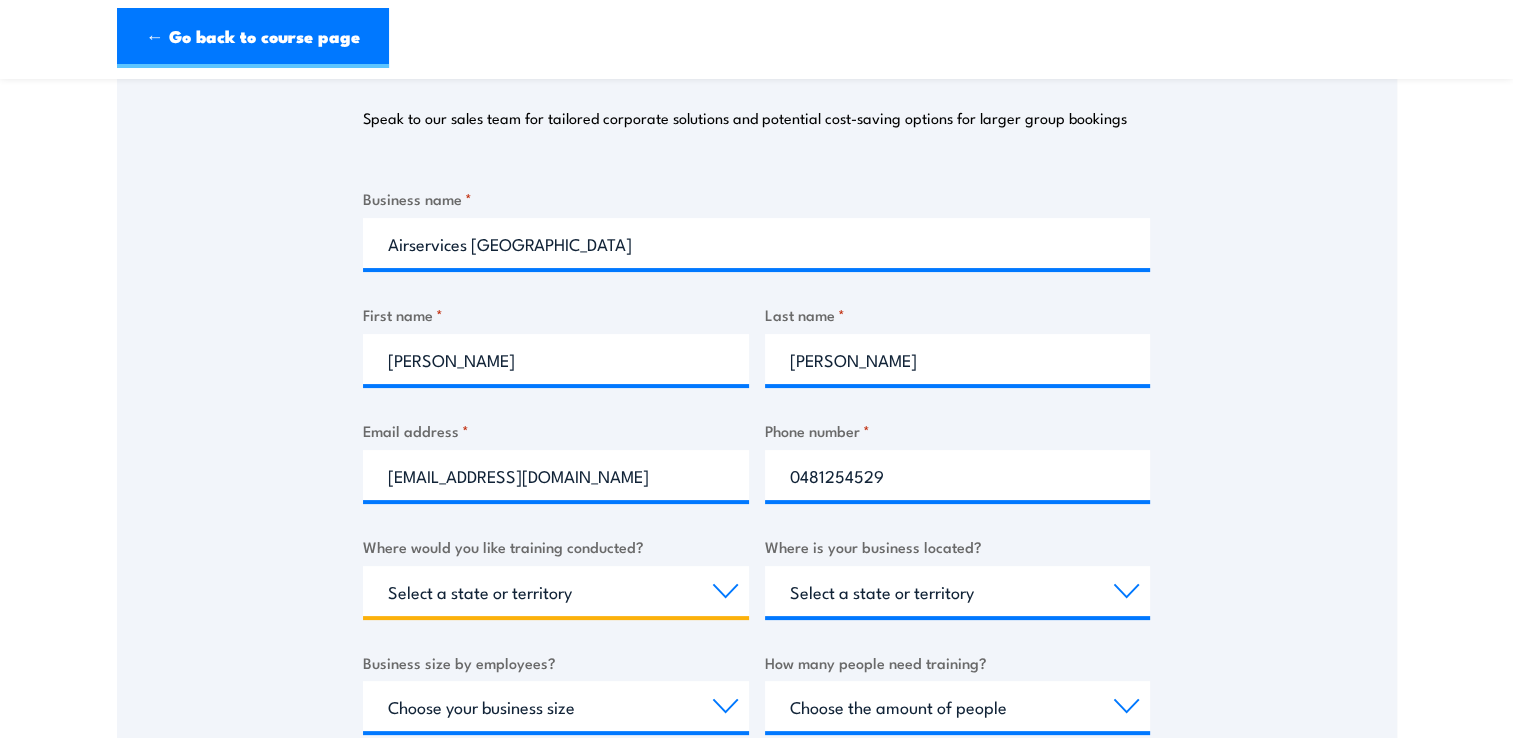 click on "Select a state or territory Nationally - multiple locations QLD NSW VIC SA ACT WA TAS NT" at bounding box center [556, 591] 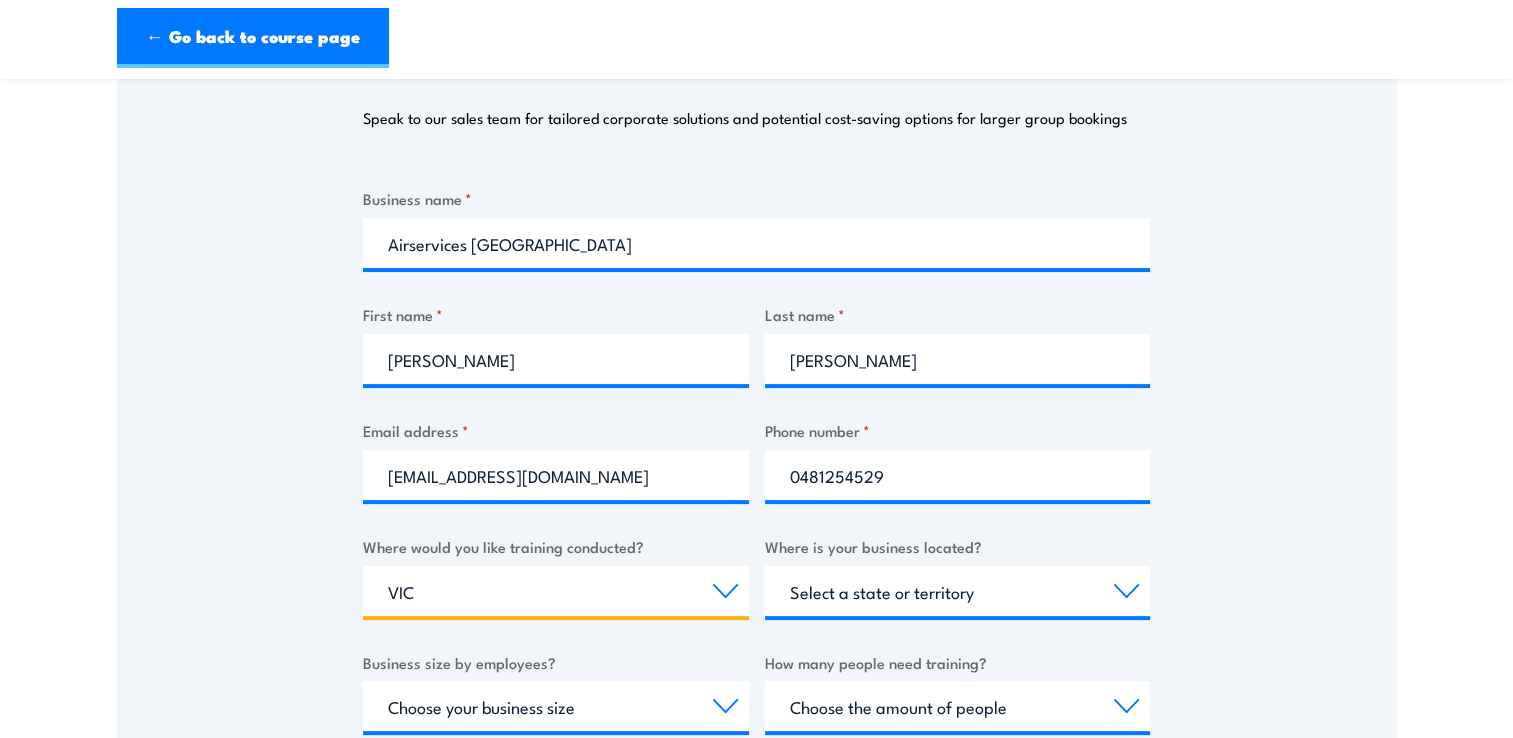 click on "Select a state or territory Nationally - multiple locations QLD NSW VIC SA ACT WA TAS NT" at bounding box center (556, 591) 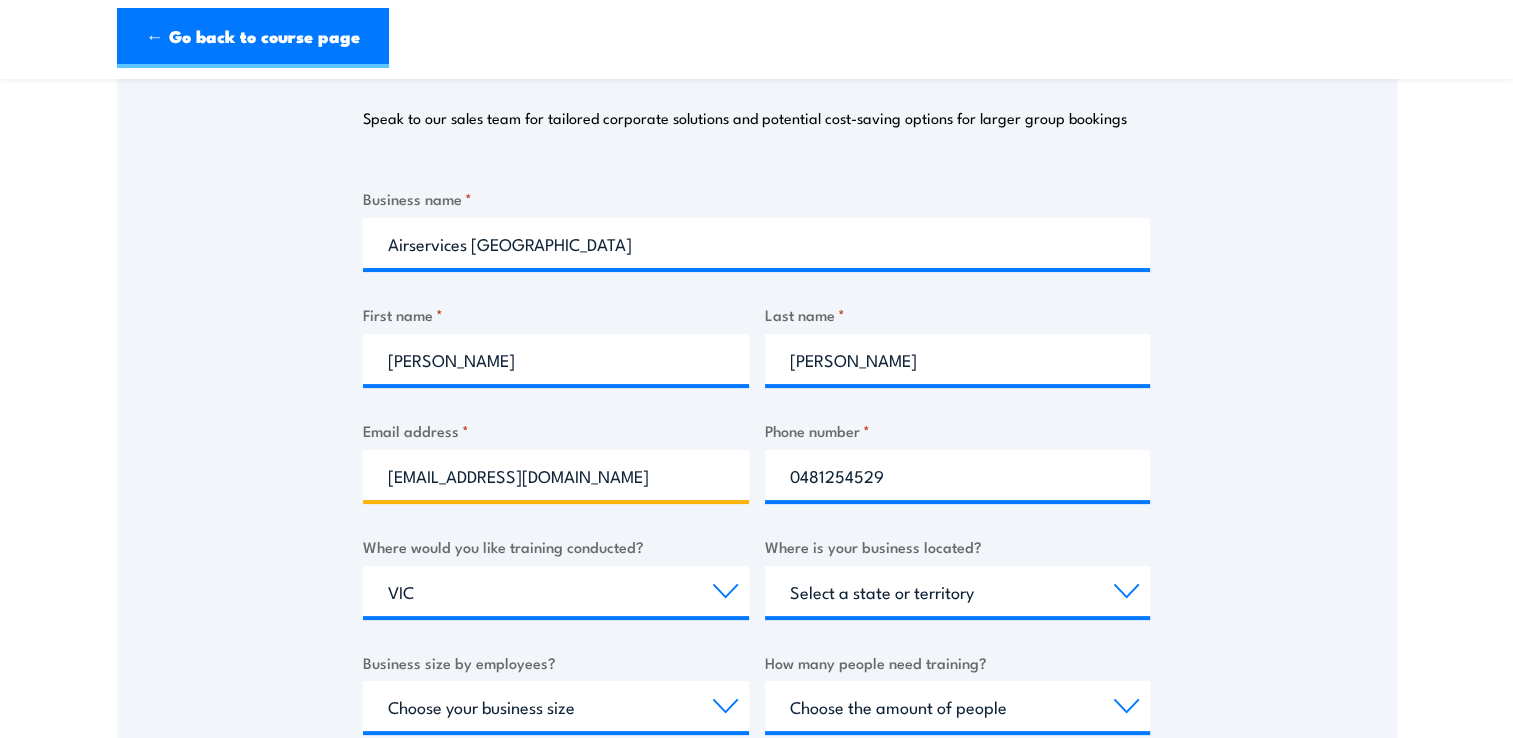 drag, startPoint x: 643, startPoint y: 478, endPoint x: 90, endPoint y: 538, distance: 556.2454 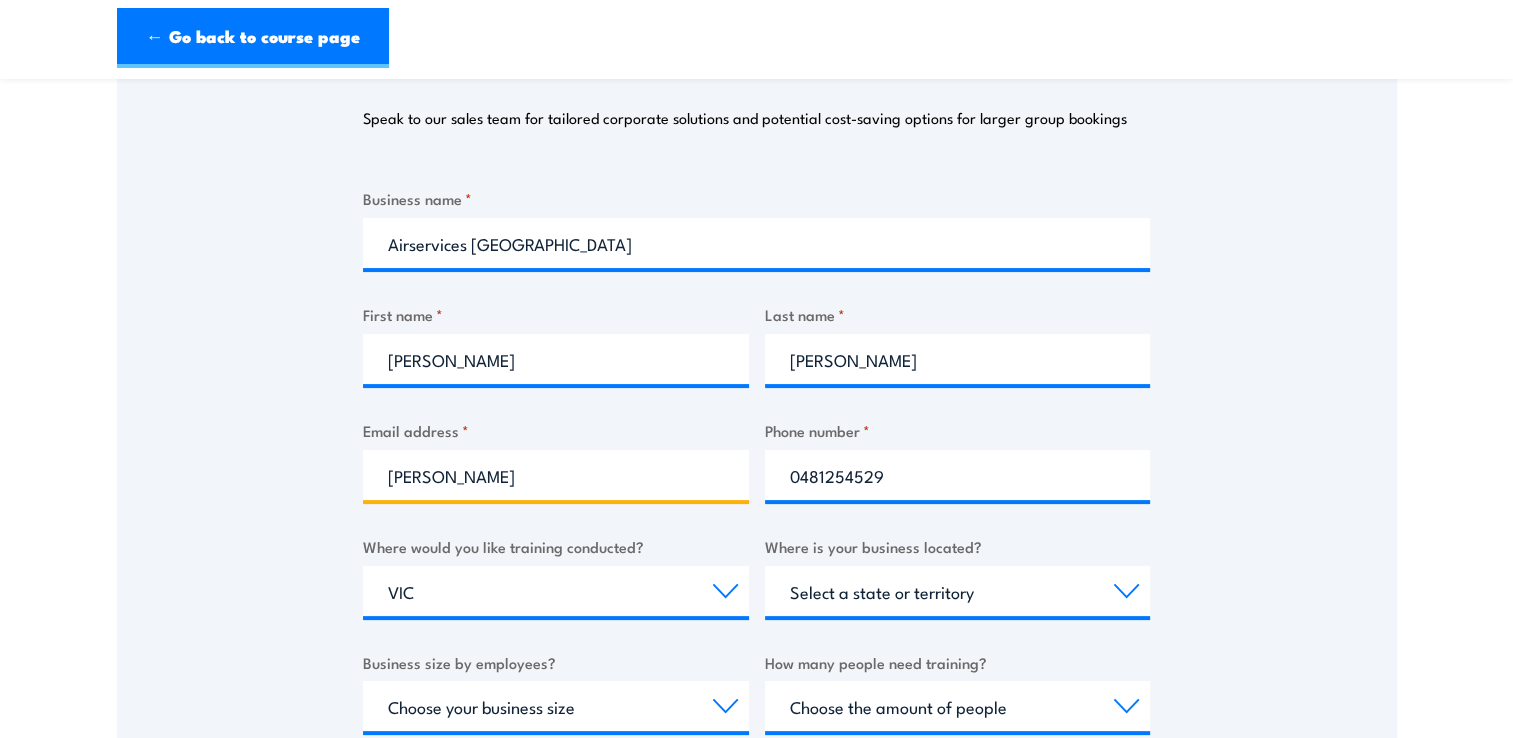 type on "josh.drake@airservicesaustralia.com" 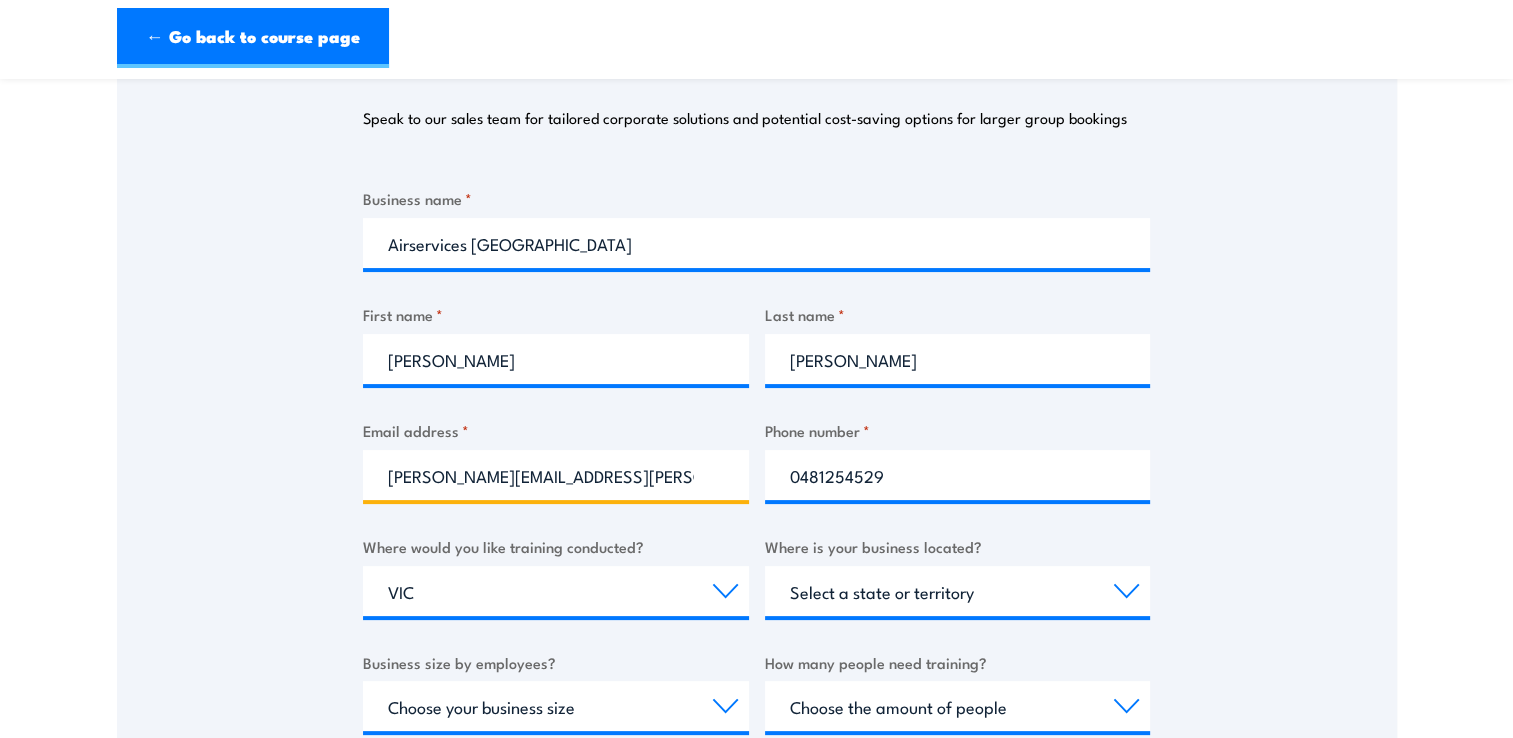 scroll, scrollTop: 540, scrollLeft: 0, axis: vertical 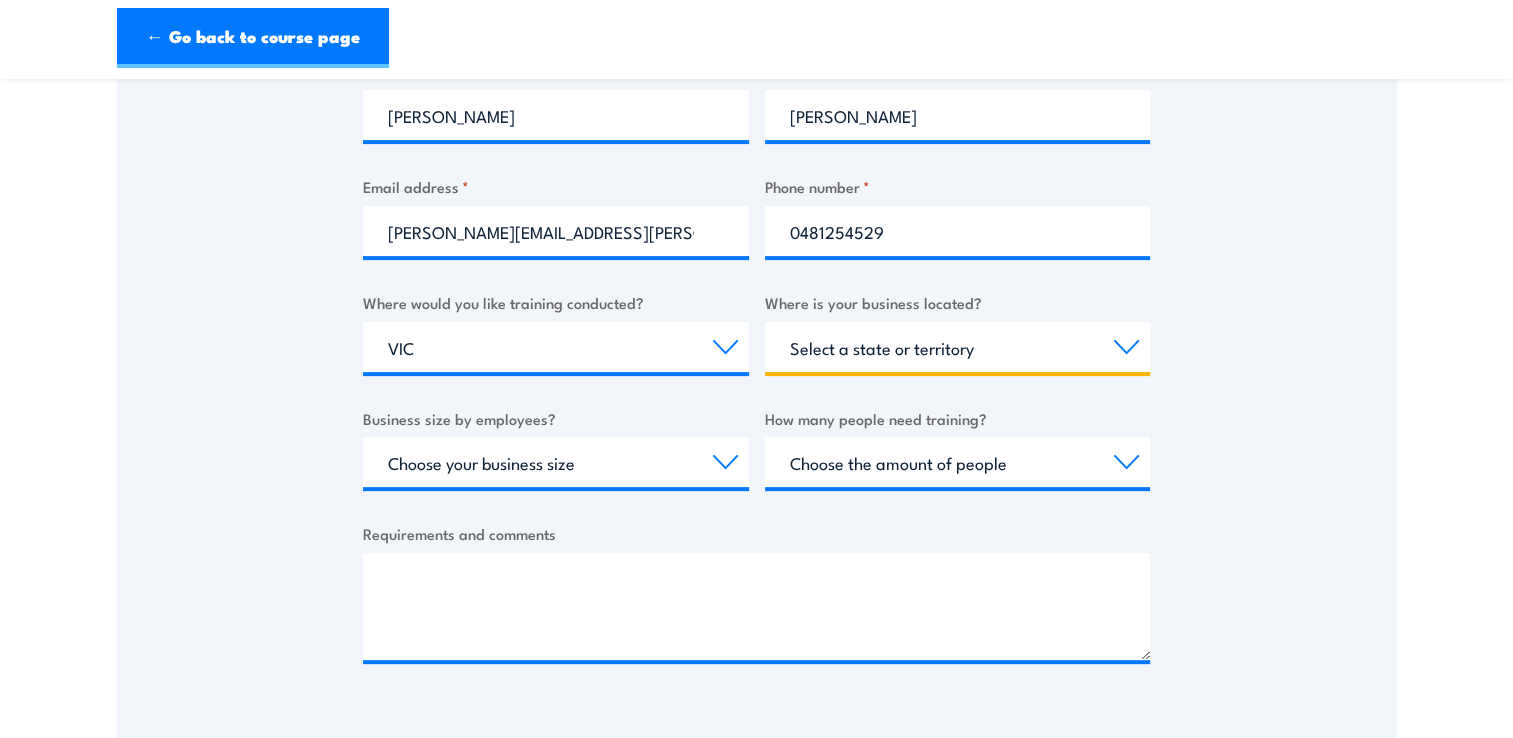 click on "Select a state or territory QLD NSW VIC SA ACT WA TAS NT" at bounding box center (958, 347) 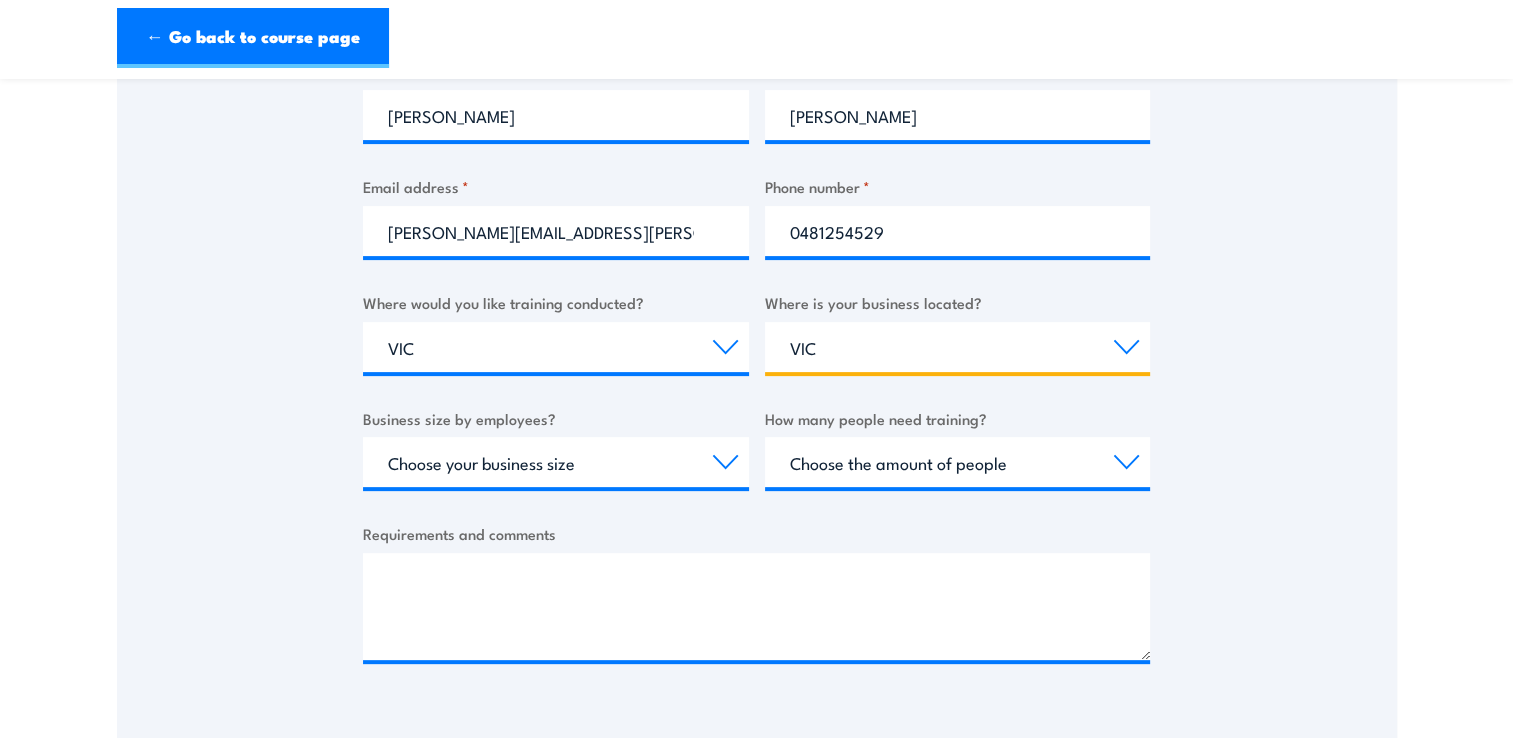 click on "Select a state or territory QLD NSW VIC SA ACT WA TAS NT" at bounding box center [958, 347] 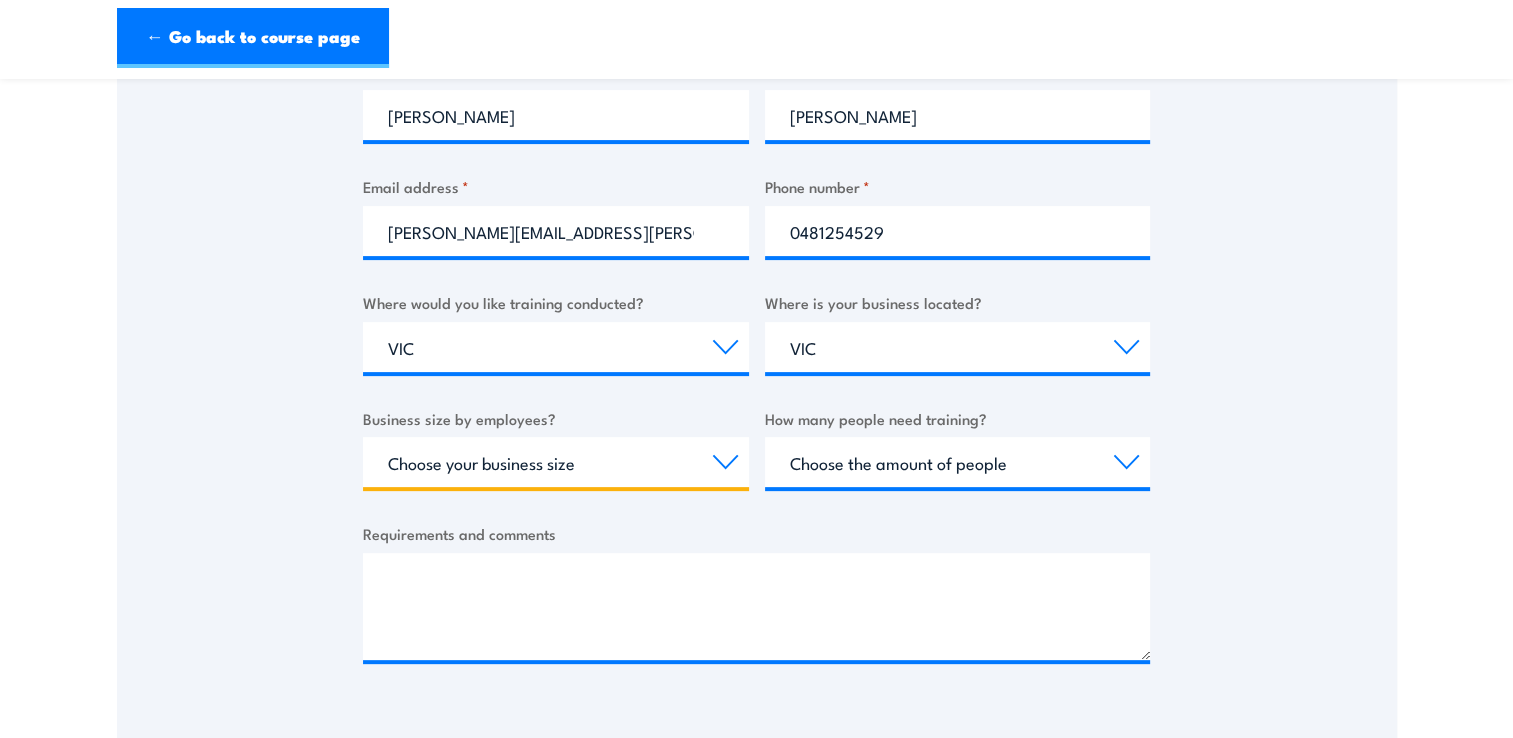 click on "Choose your business size 1 to 19 20 to 199 200+" at bounding box center (556, 462) 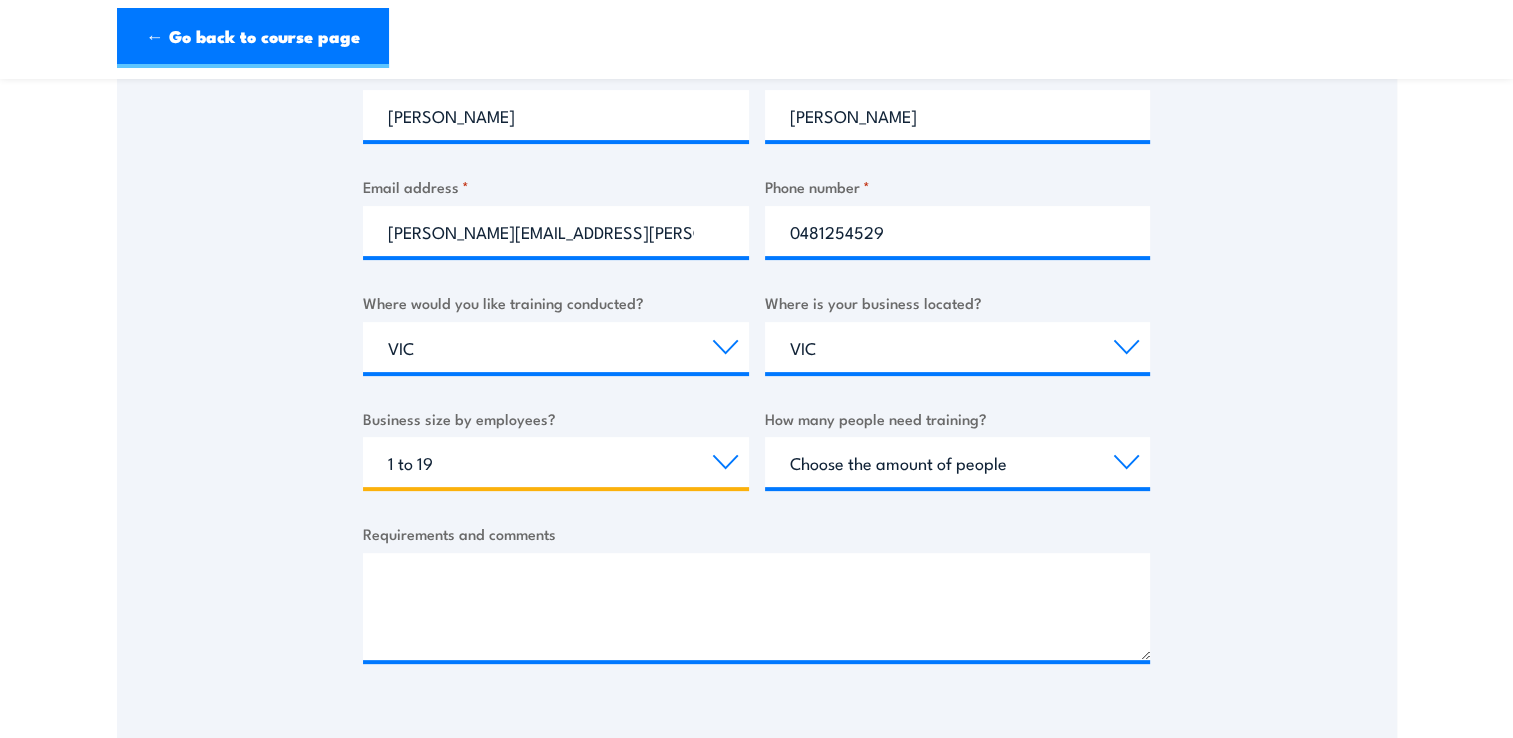 click on "Choose your business size 1 to 19 20 to 199 200+" at bounding box center [556, 462] 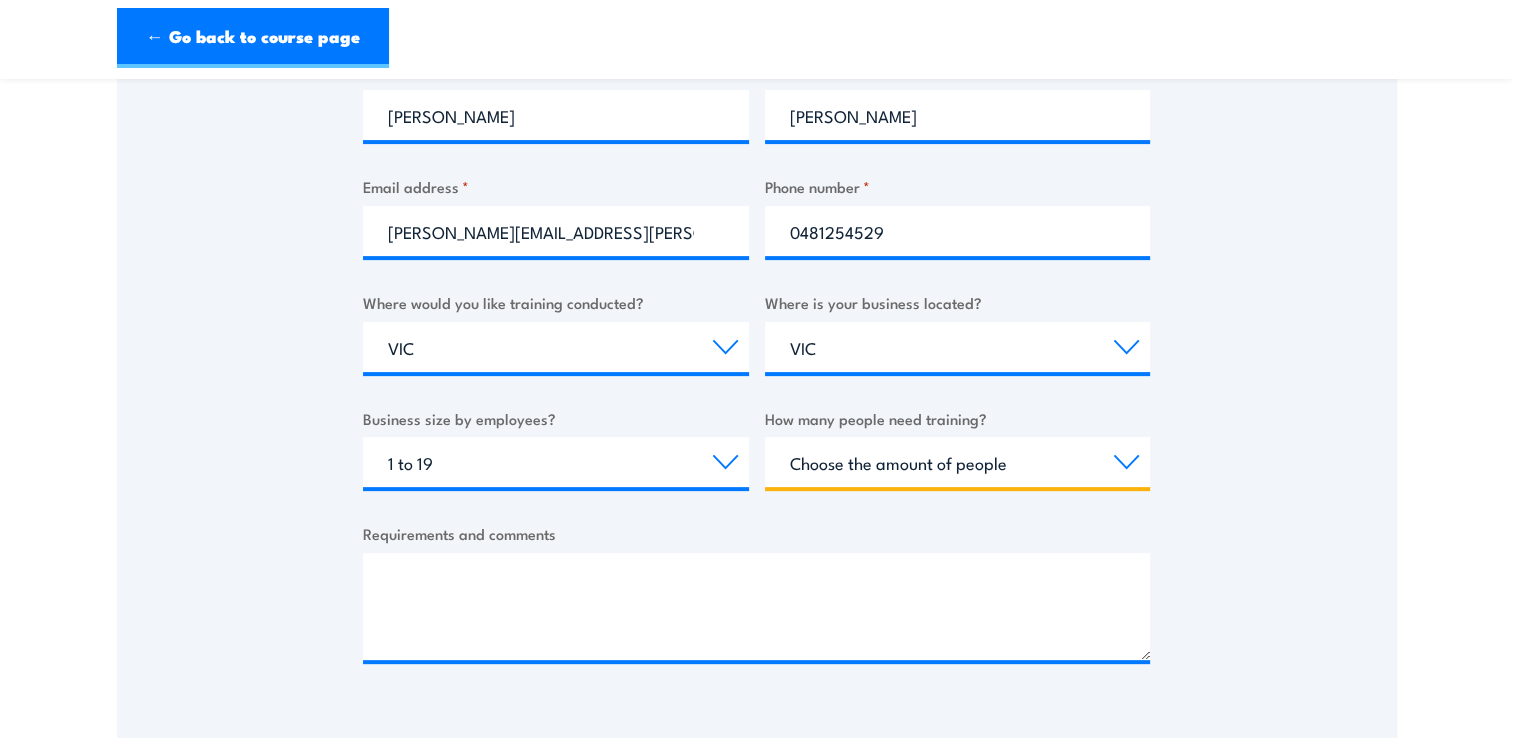 click on "Choose the amount of people 1 to 4 5 to 19 20+" at bounding box center [958, 462] 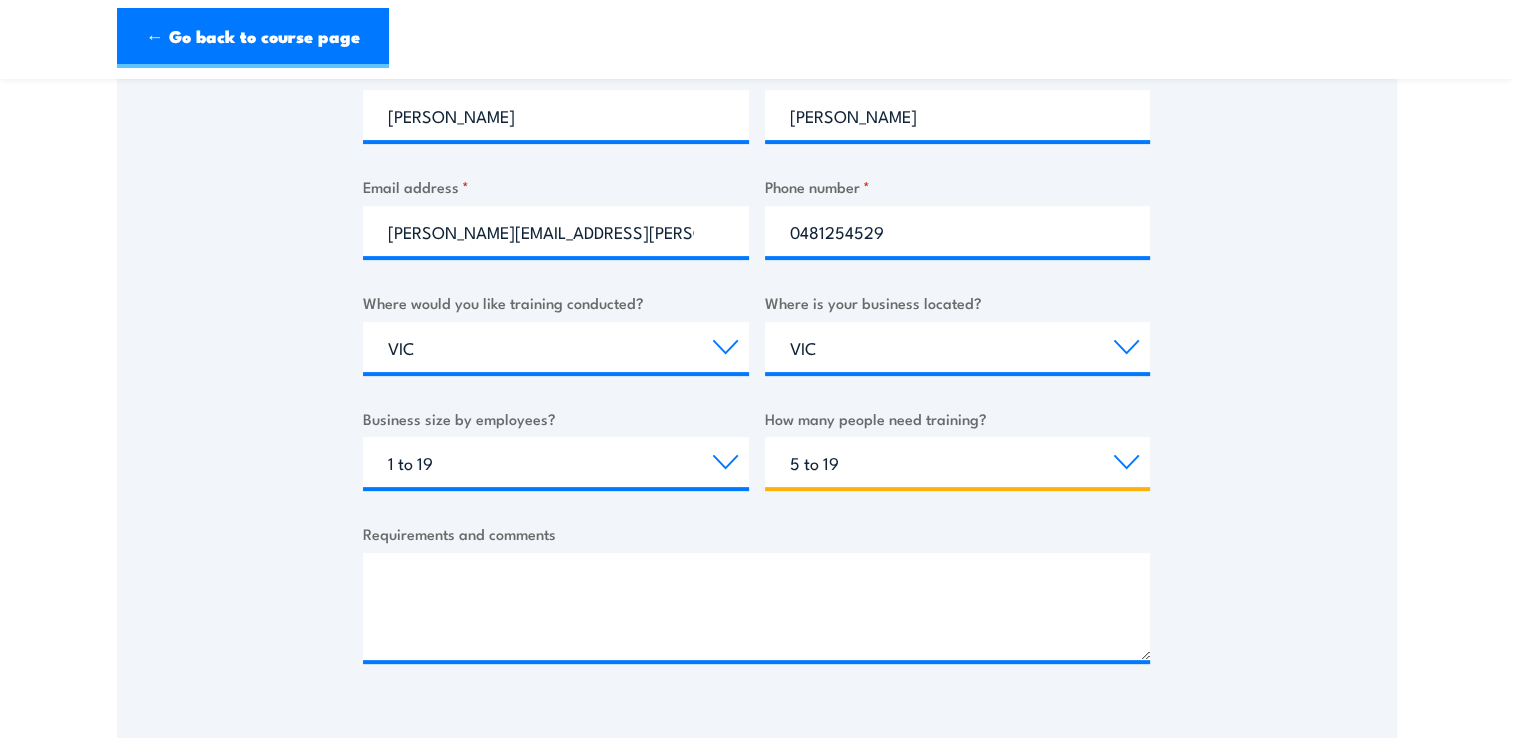 click on "Choose the amount of people 1 to 4 5 to 19 20+" at bounding box center (958, 462) 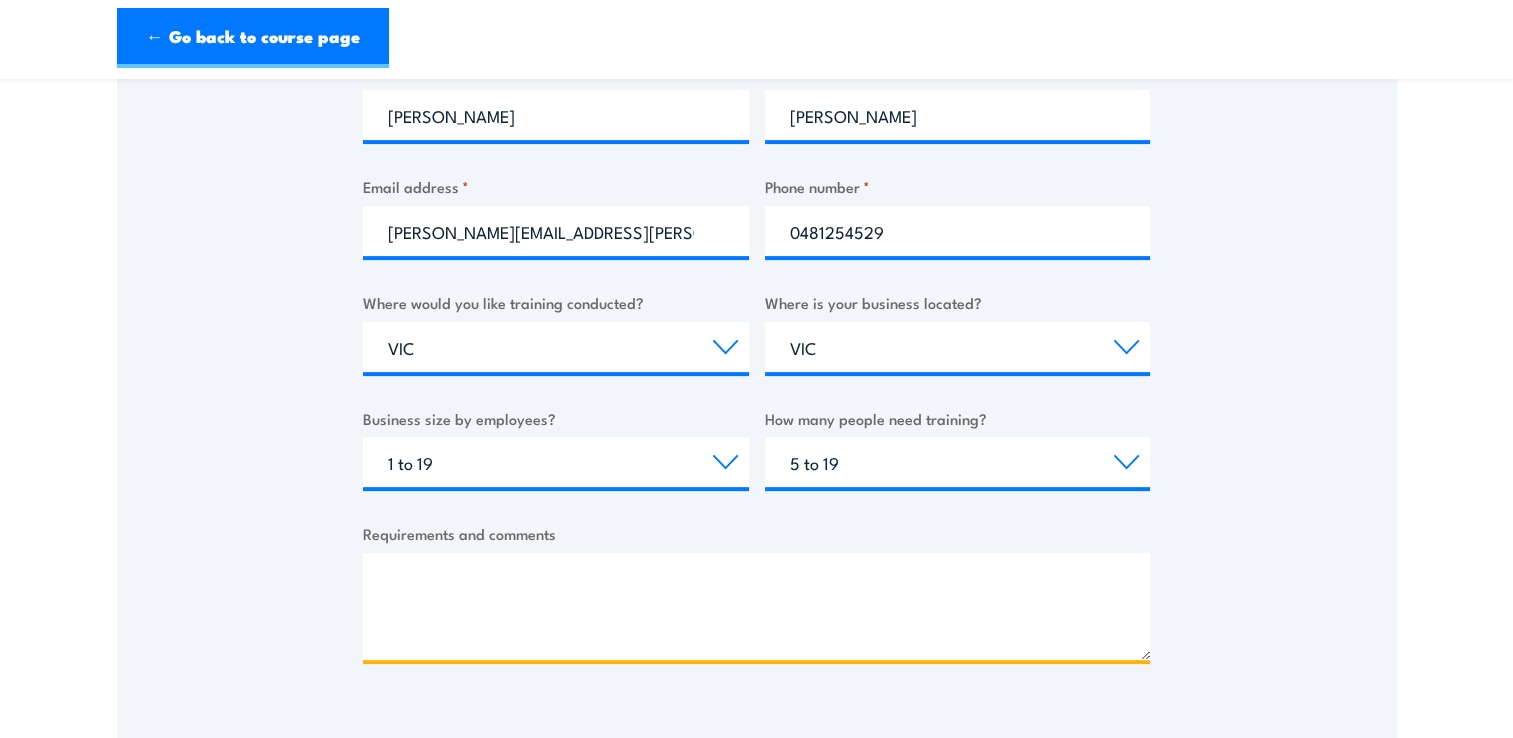 click on "Requirements and comments" at bounding box center [756, 606] 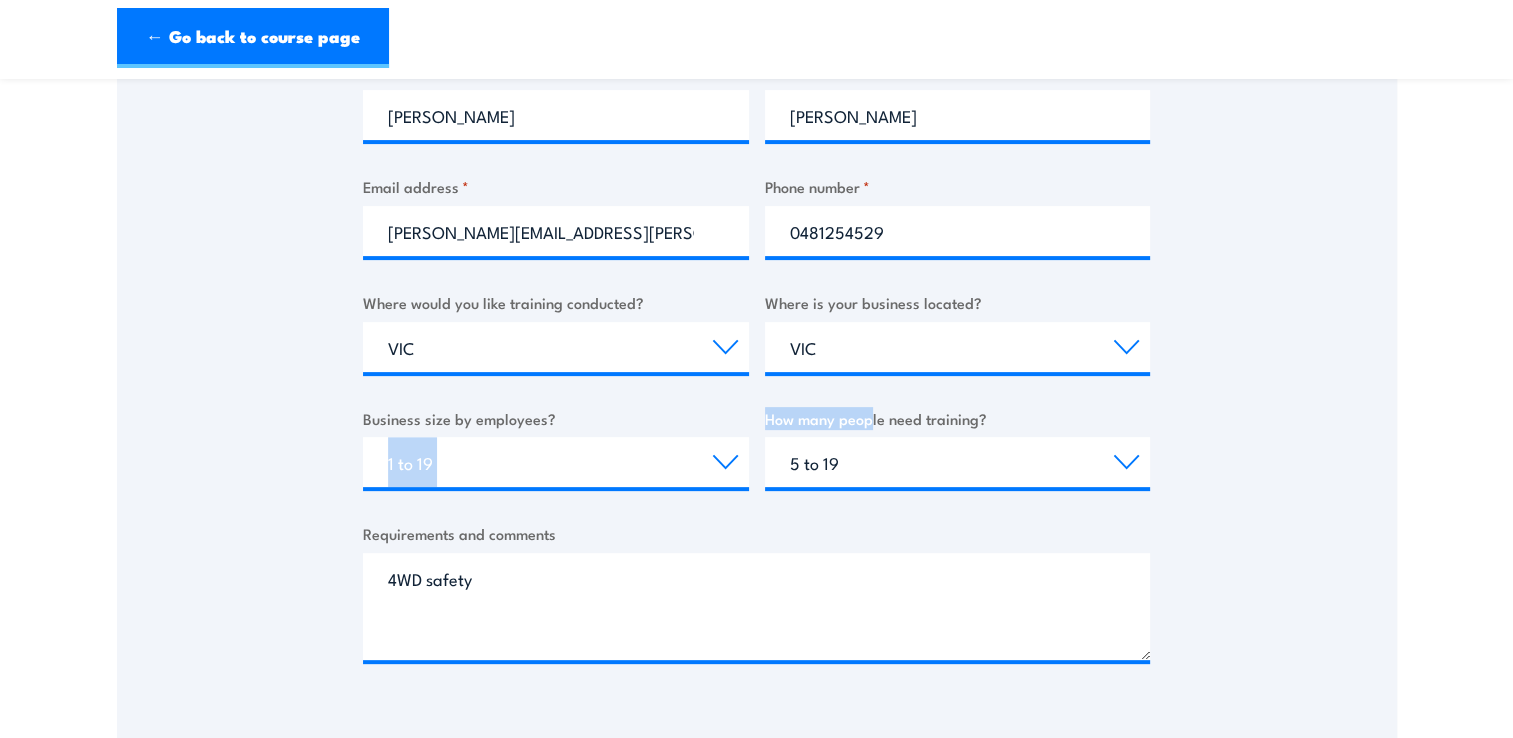click on "Business name * Airservices Australia First name * Joshua Last name * Drake Email address *
josh.drake@airservicesaustralia.com
Phone number * 0481254529 Where would you like training conducted? Select a state or territory Nationally - multiple locations QLD NSW VIC SA ACT WA TAS NT Where is your business located? Select a state or territory QLD NSW VIC SA ACT WA TAS NT Business size by employees? Choose your business size 1 to 19 20 to 199 200+ How many people need training? Choose the amount of people 1 to 4 5 to 19 20+ Requirements and comments 4WD safety" at bounding box center [756, 319] 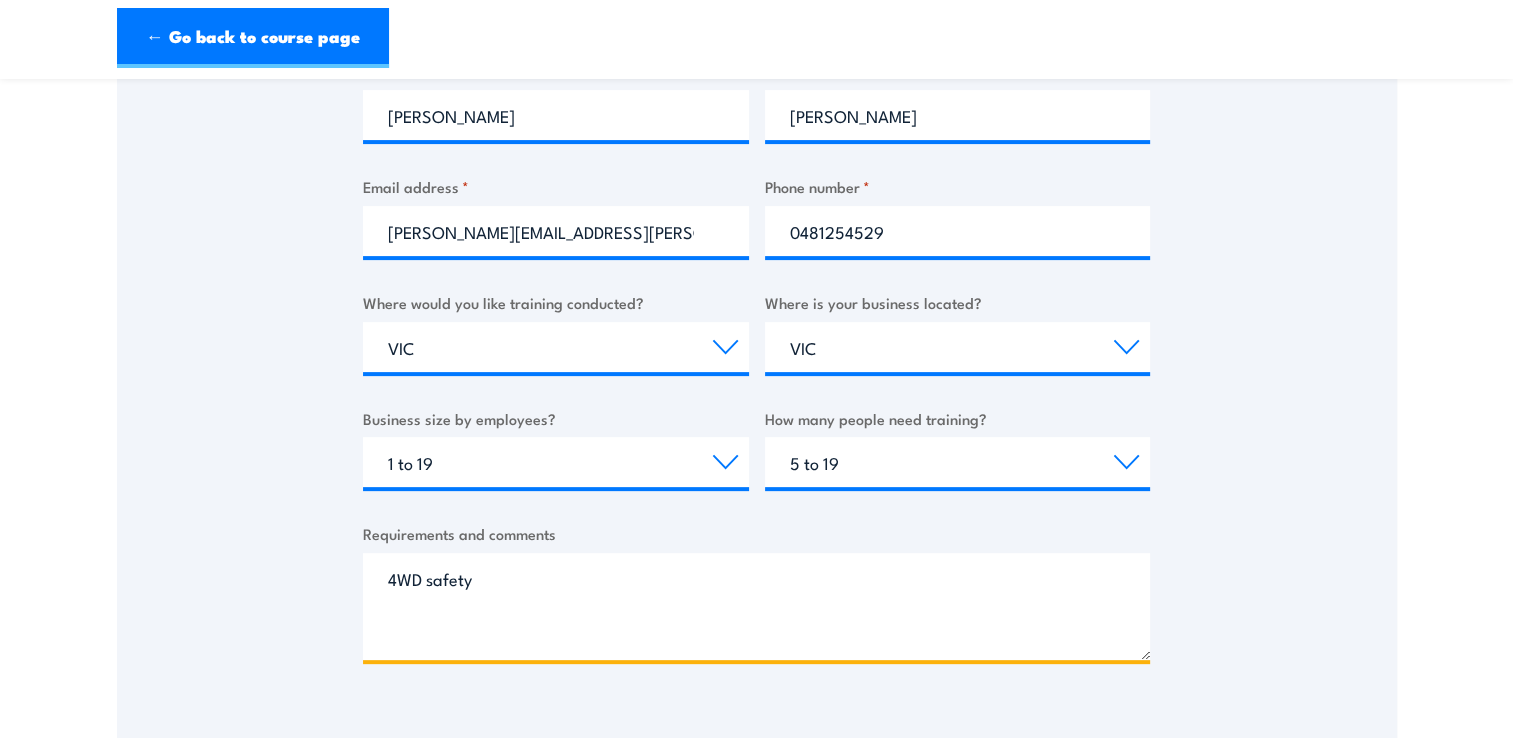 drag, startPoint x: 685, startPoint y: 486, endPoint x: 524, endPoint y: 631, distance: 216.67026 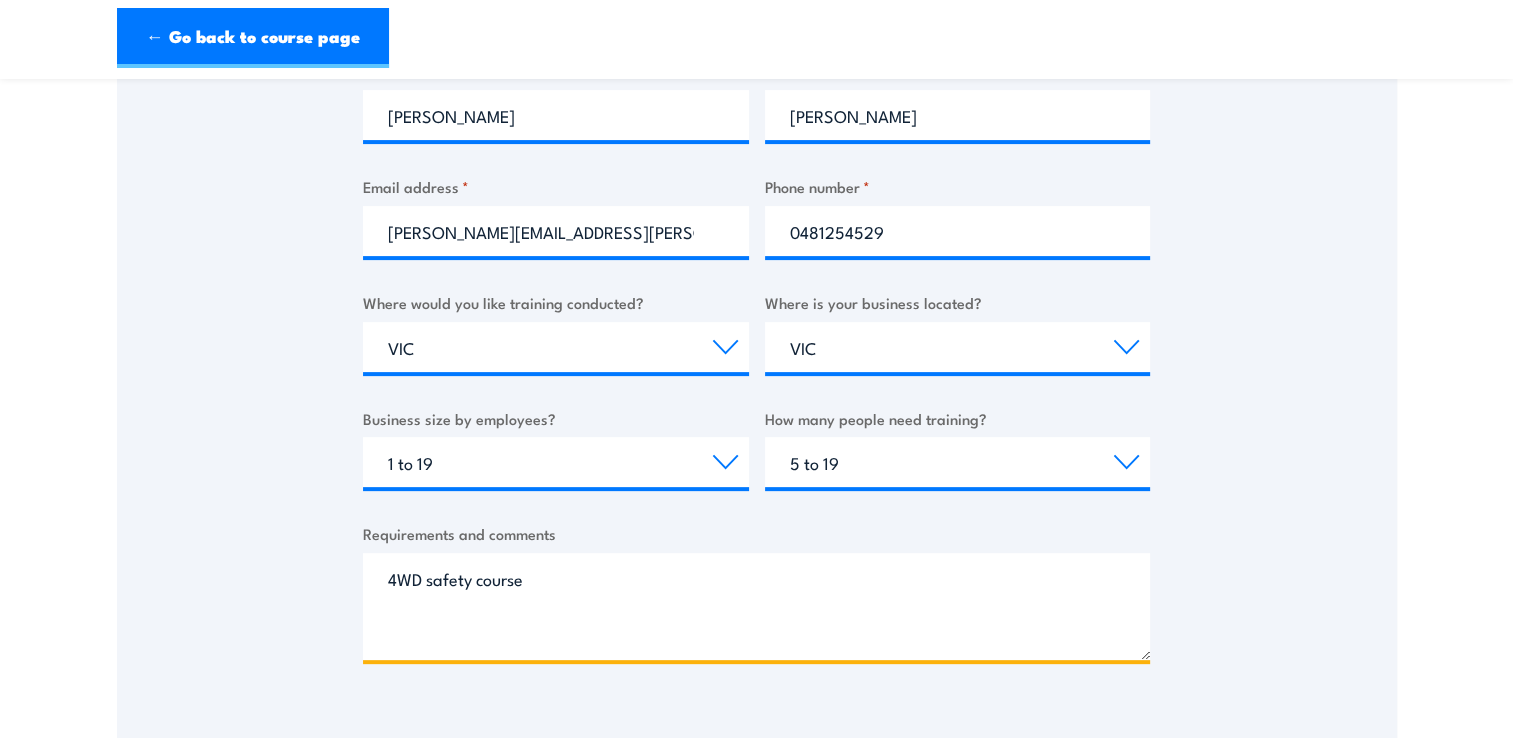 drag, startPoint x: 552, startPoint y: 578, endPoint x: 365, endPoint y: 592, distance: 187.52333 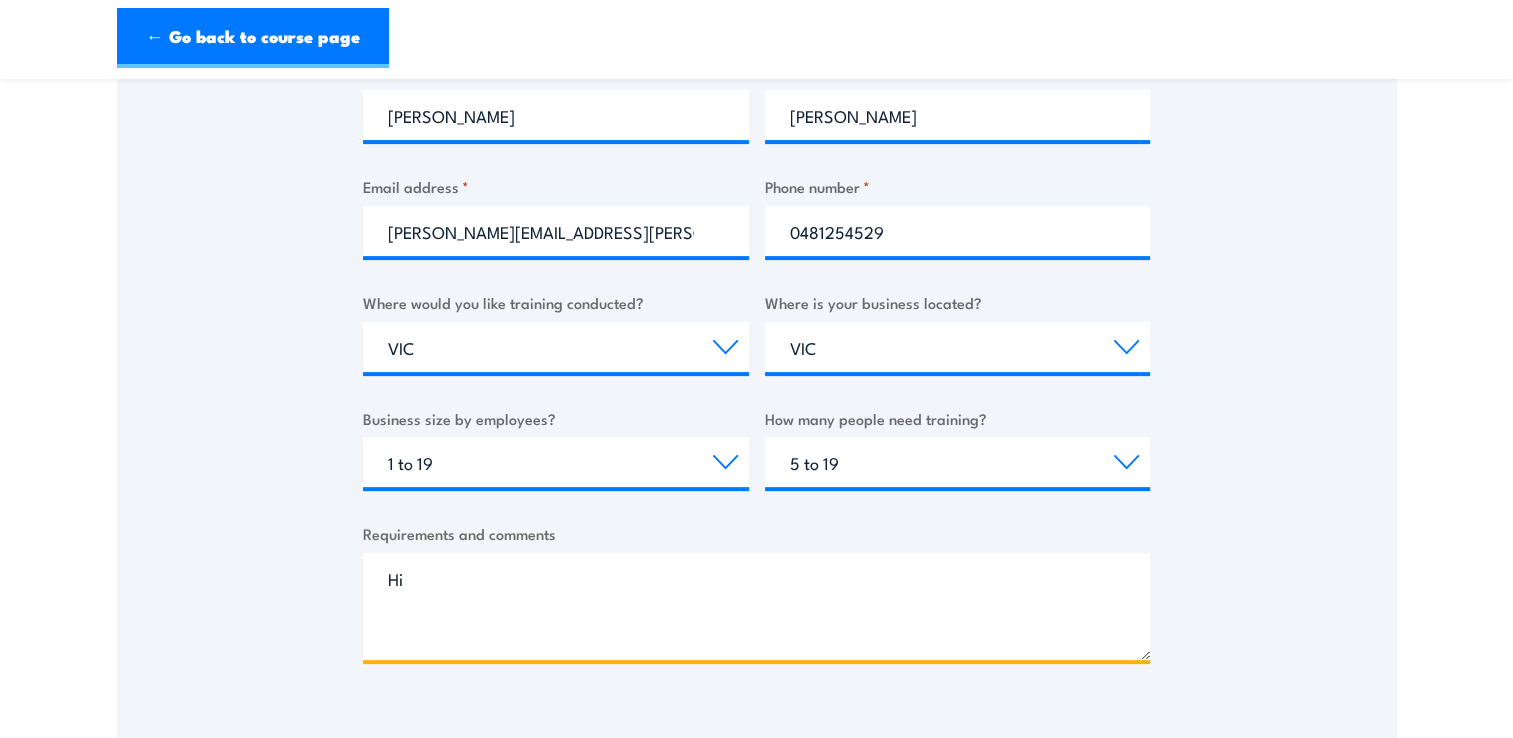 type on "H" 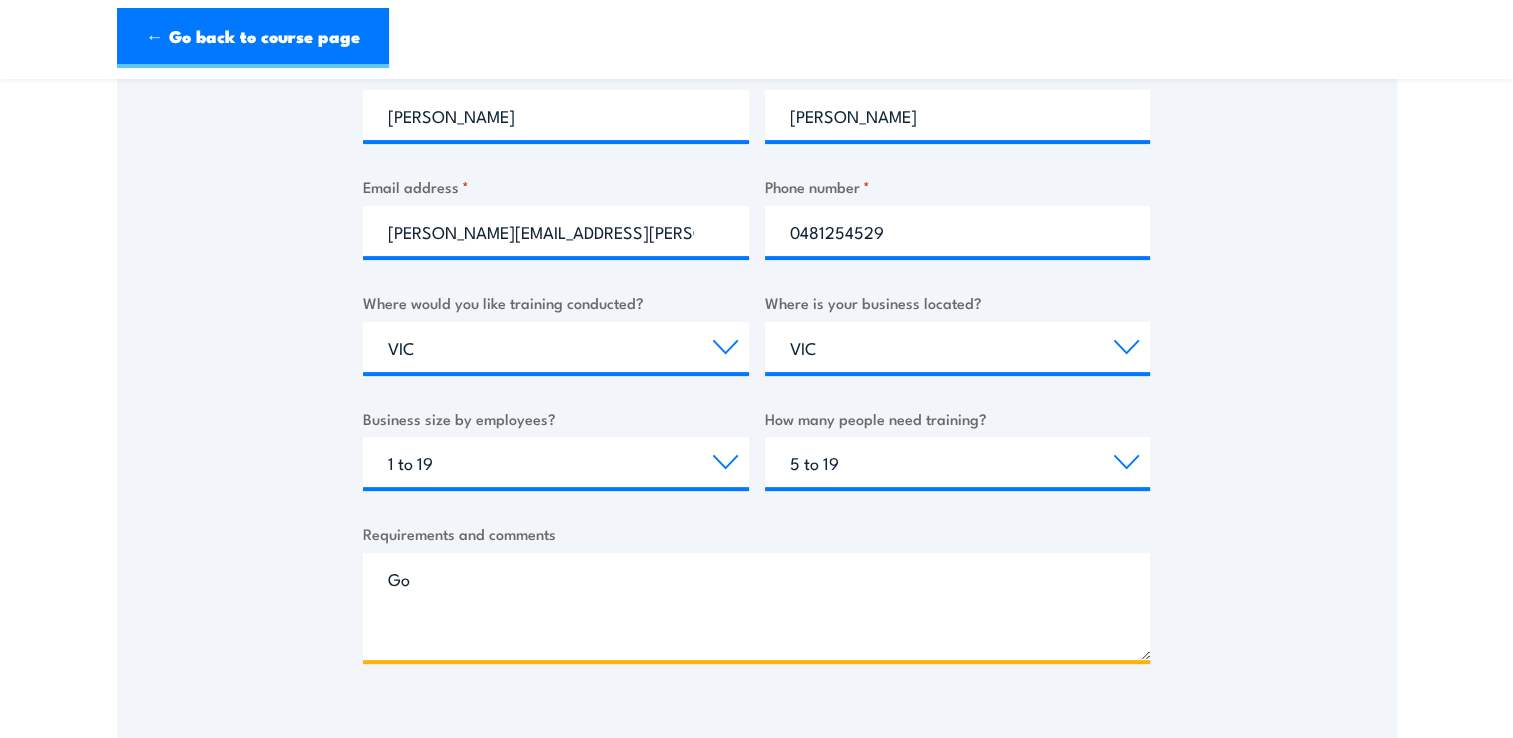 type on "G" 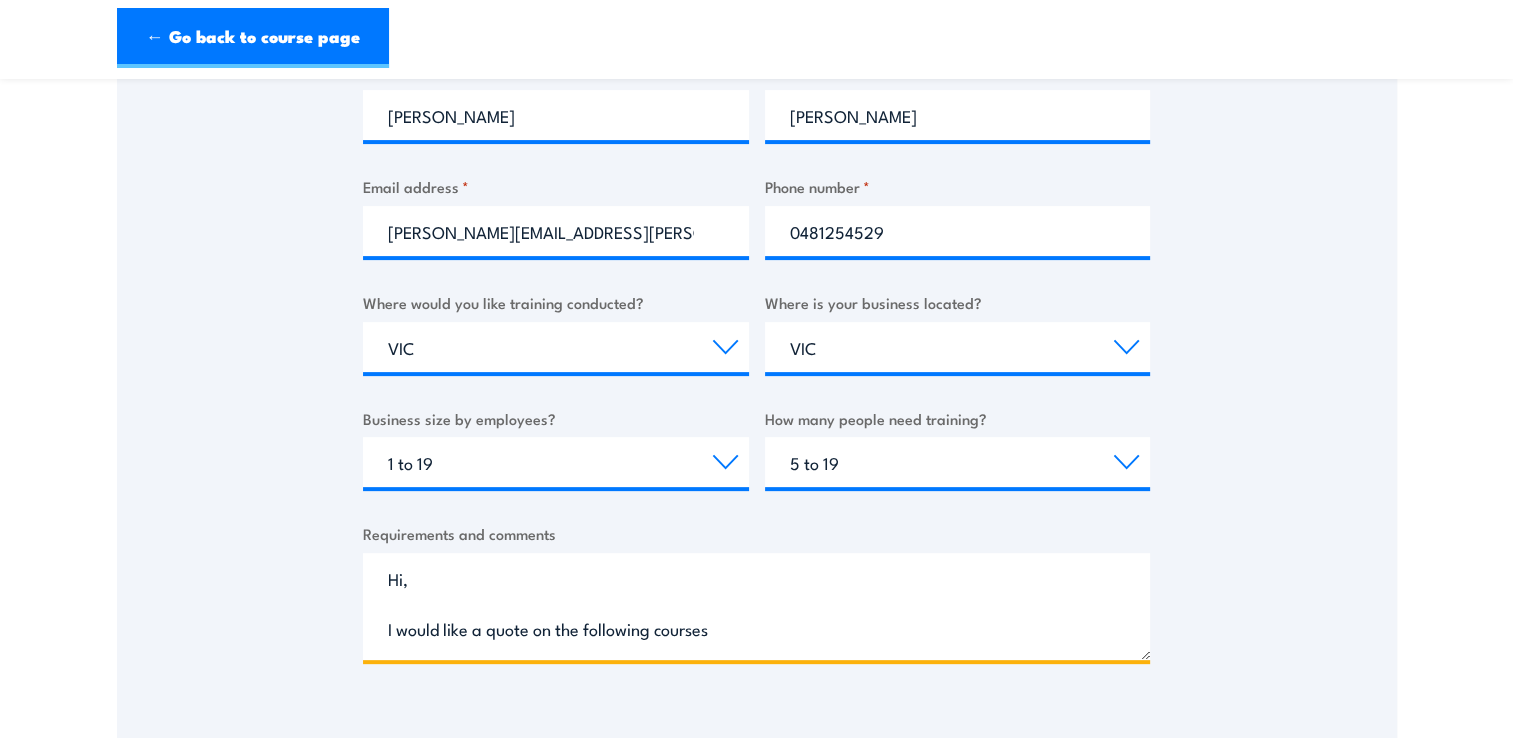 scroll, scrollTop: 29, scrollLeft: 0, axis: vertical 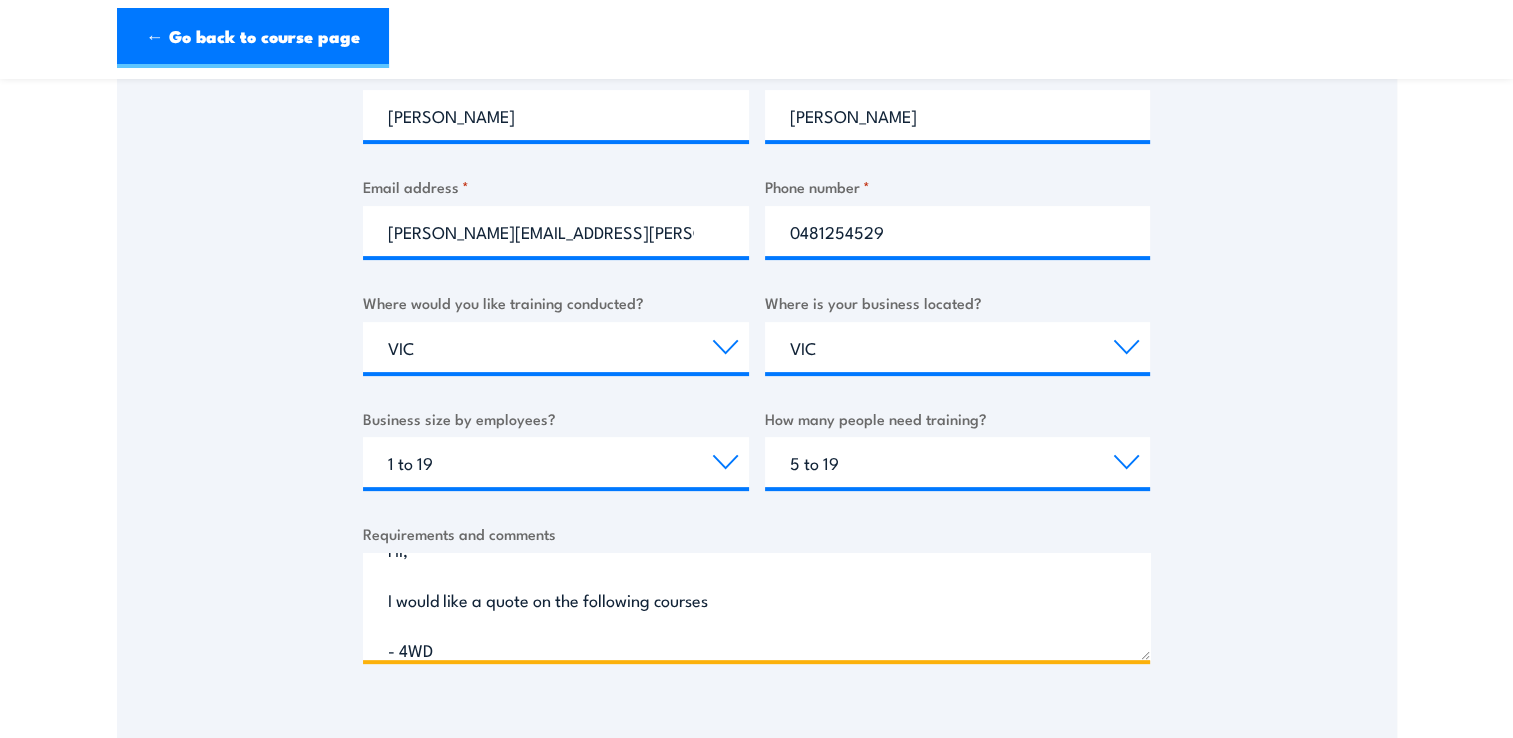 paste on "efensive Driving / 4WD
Driving" 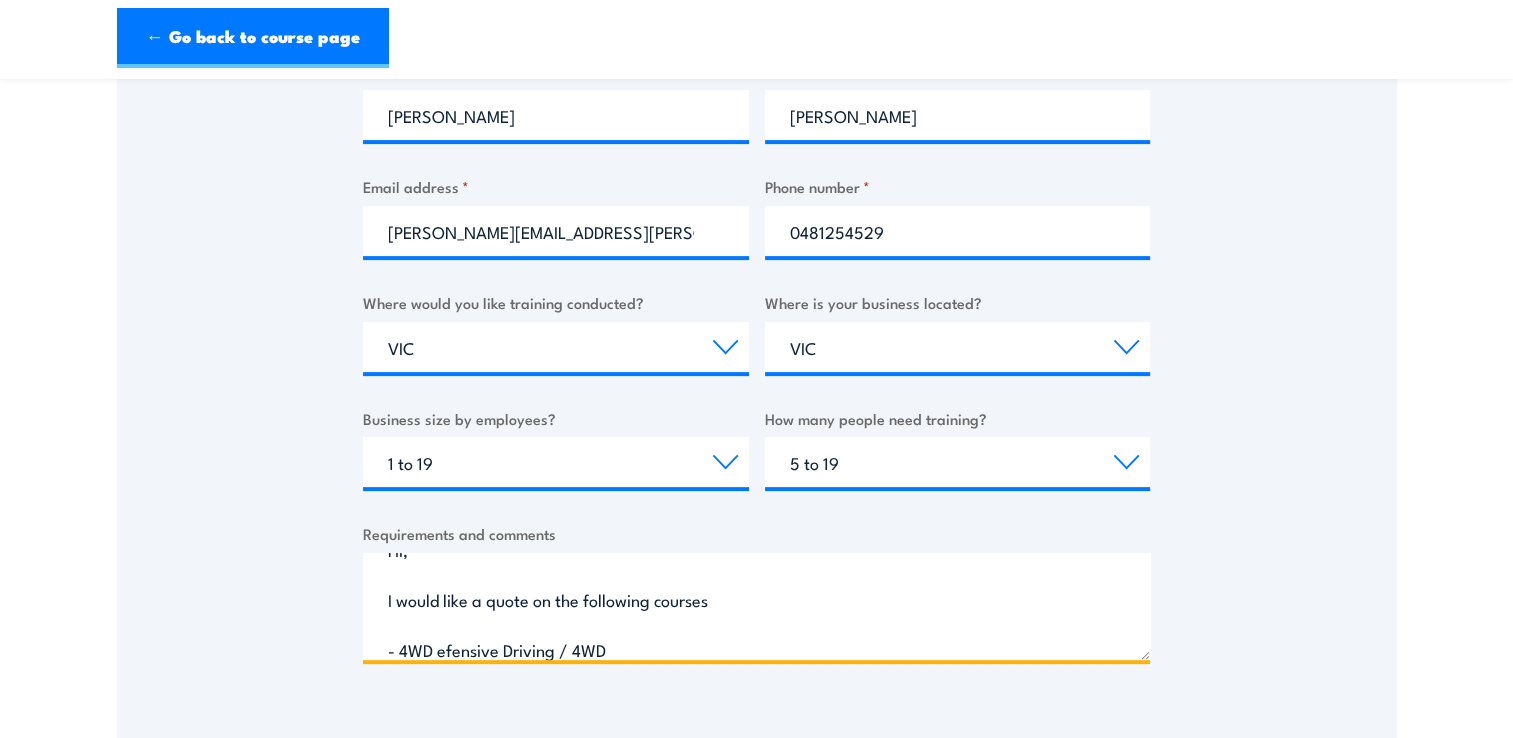 scroll, scrollTop: 80, scrollLeft: 0, axis: vertical 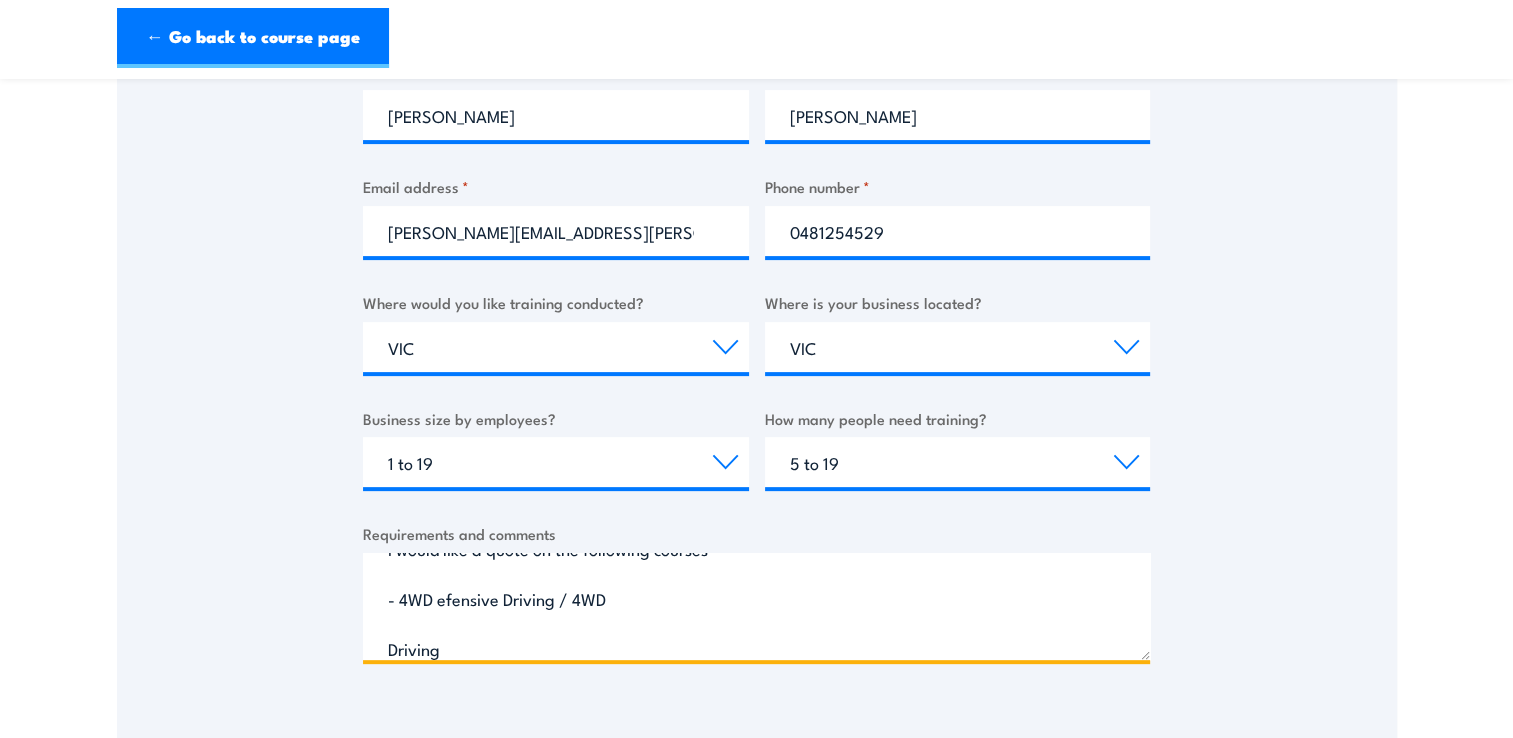 click on "Hi,
I would like a quote on the following courses
- 4WD efensive Driving / 4WD
Driving" at bounding box center [756, 606] 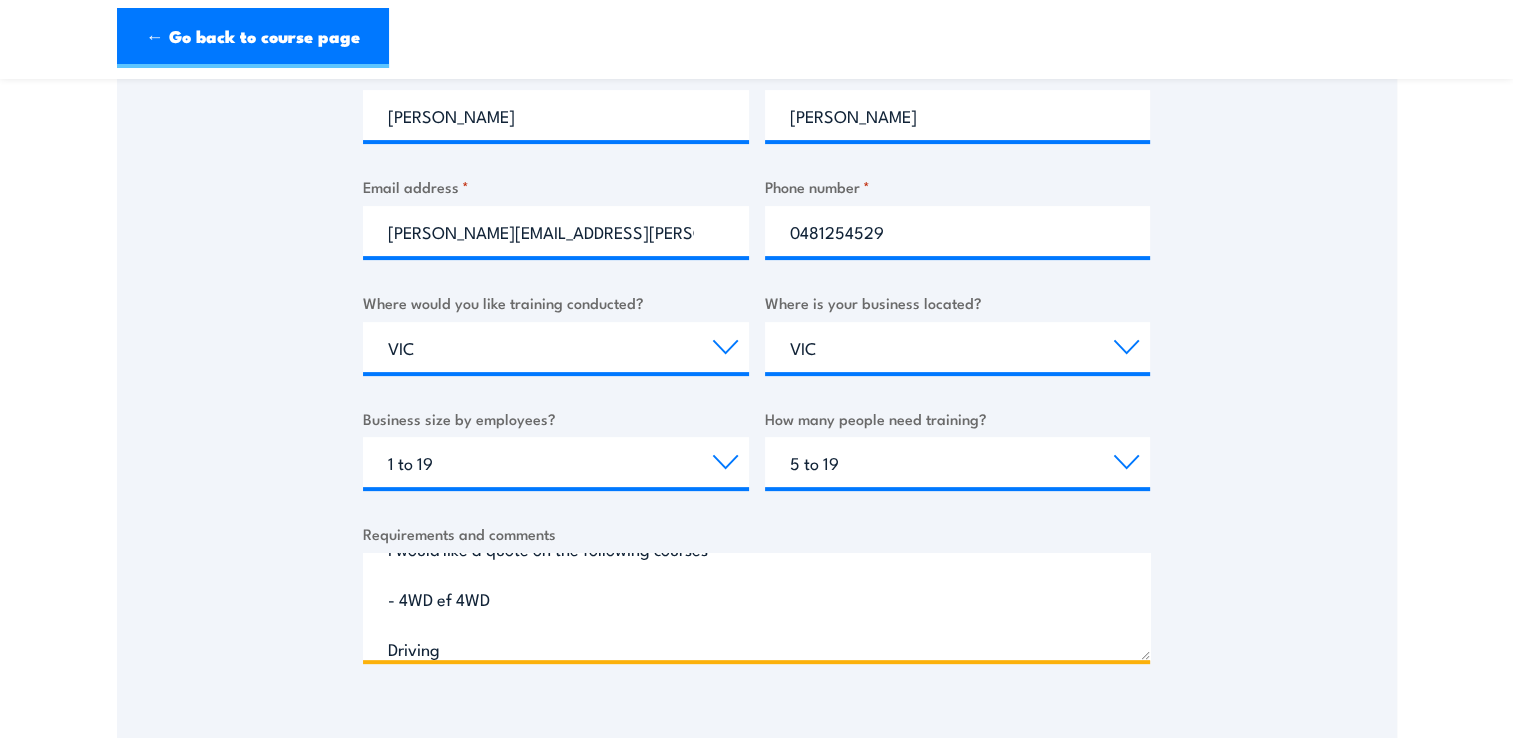 click on "Hi,
I would like a quote on the following courses
- 4WD ef 4WD
Driving" at bounding box center (756, 606) 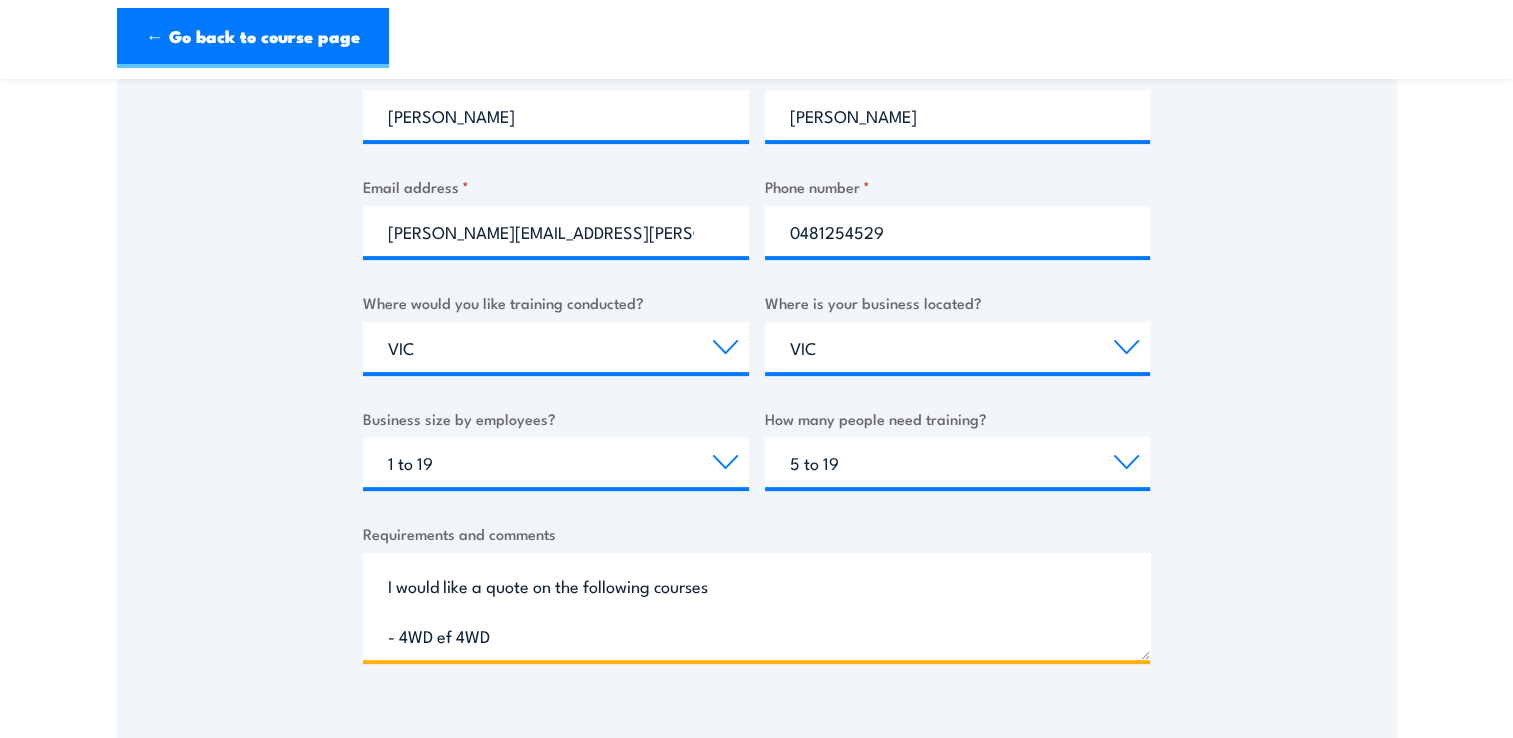 scroll, scrollTop: 43, scrollLeft: 0, axis: vertical 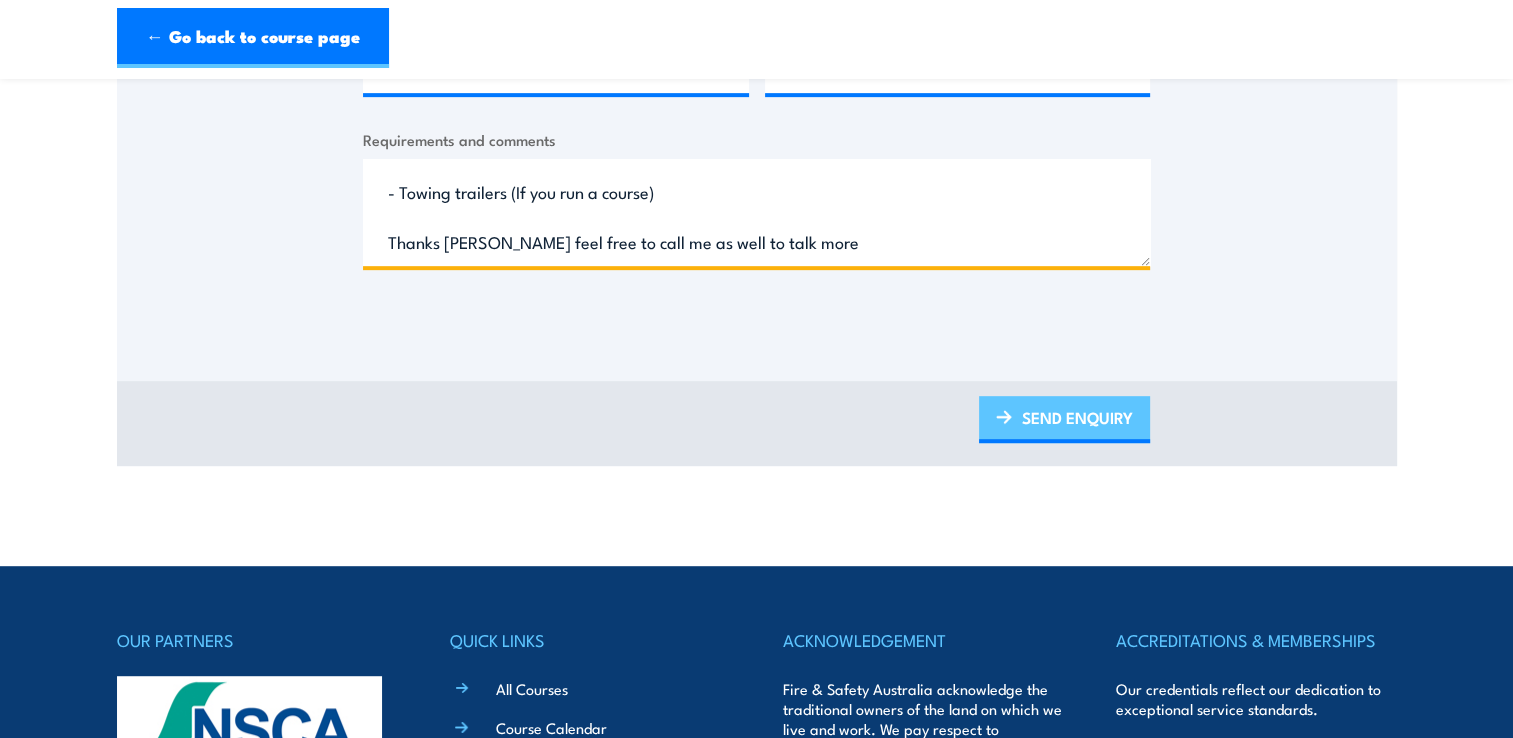 type on "Hi,
I would like a quote on the following courses
- 4WD safety course
- Defensive driving course
- Towing trailers (If you run a course)
Thanks Josh feel free to call me as well to talk more" 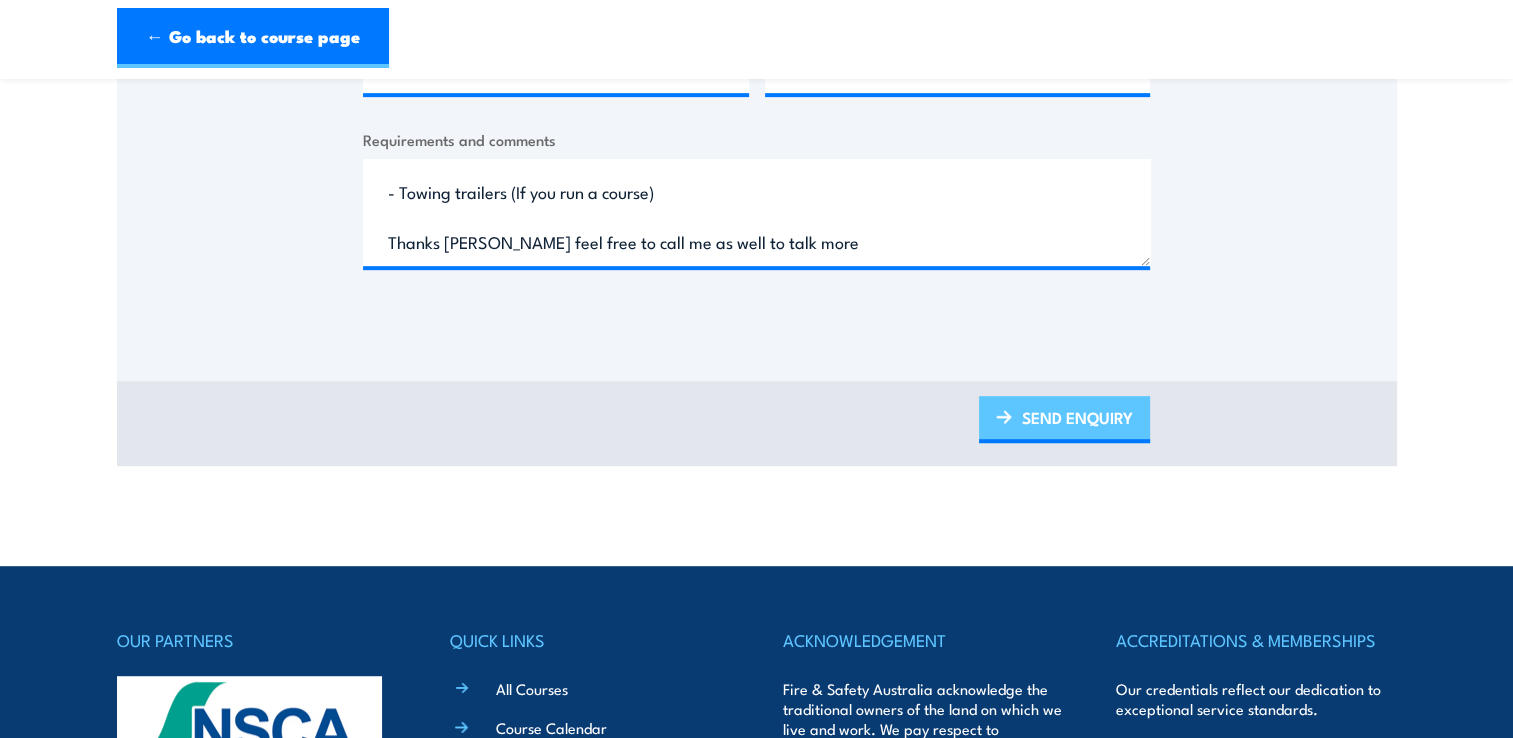 click on "SEND ENQUIRY" at bounding box center [1064, 419] 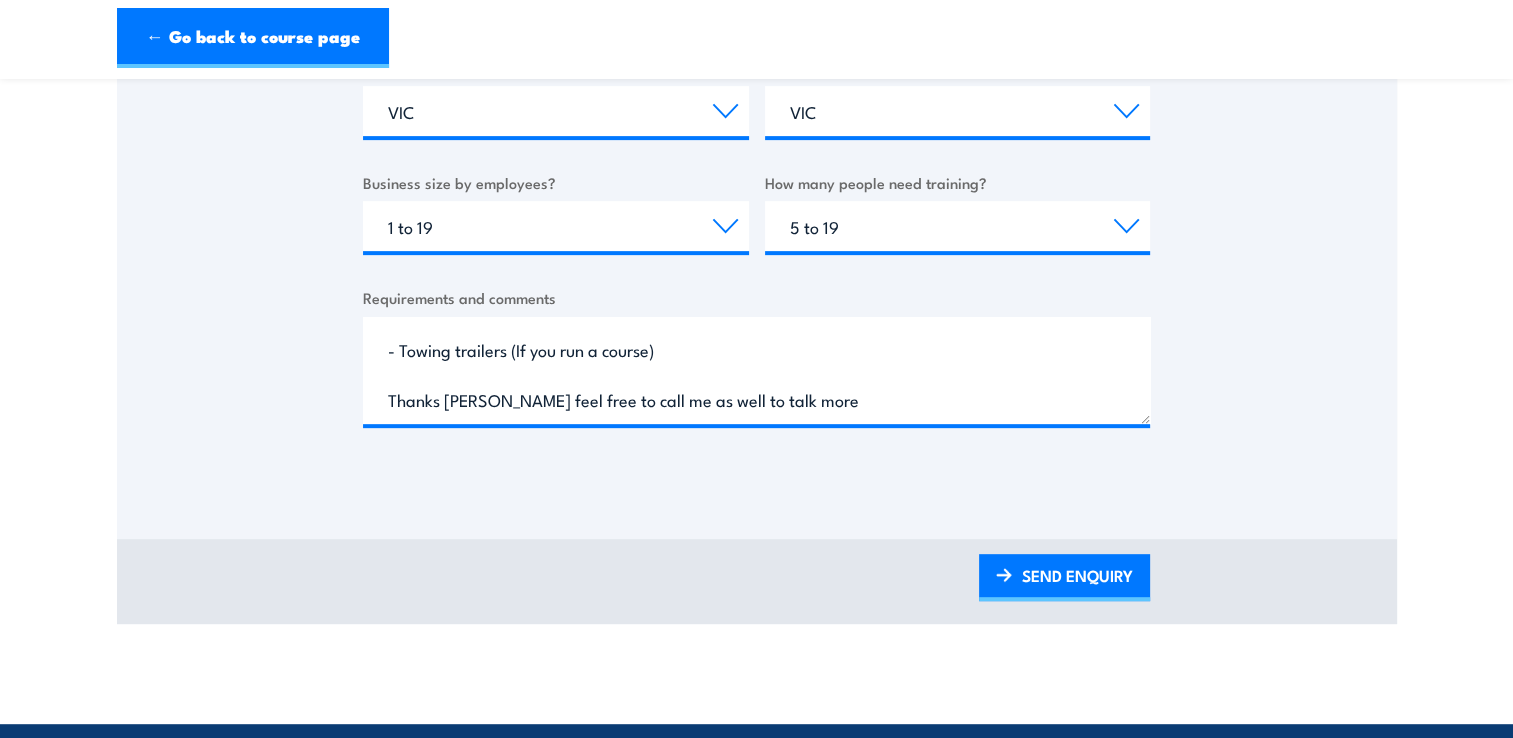 scroll, scrollTop: 888, scrollLeft: 0, axis: vertical 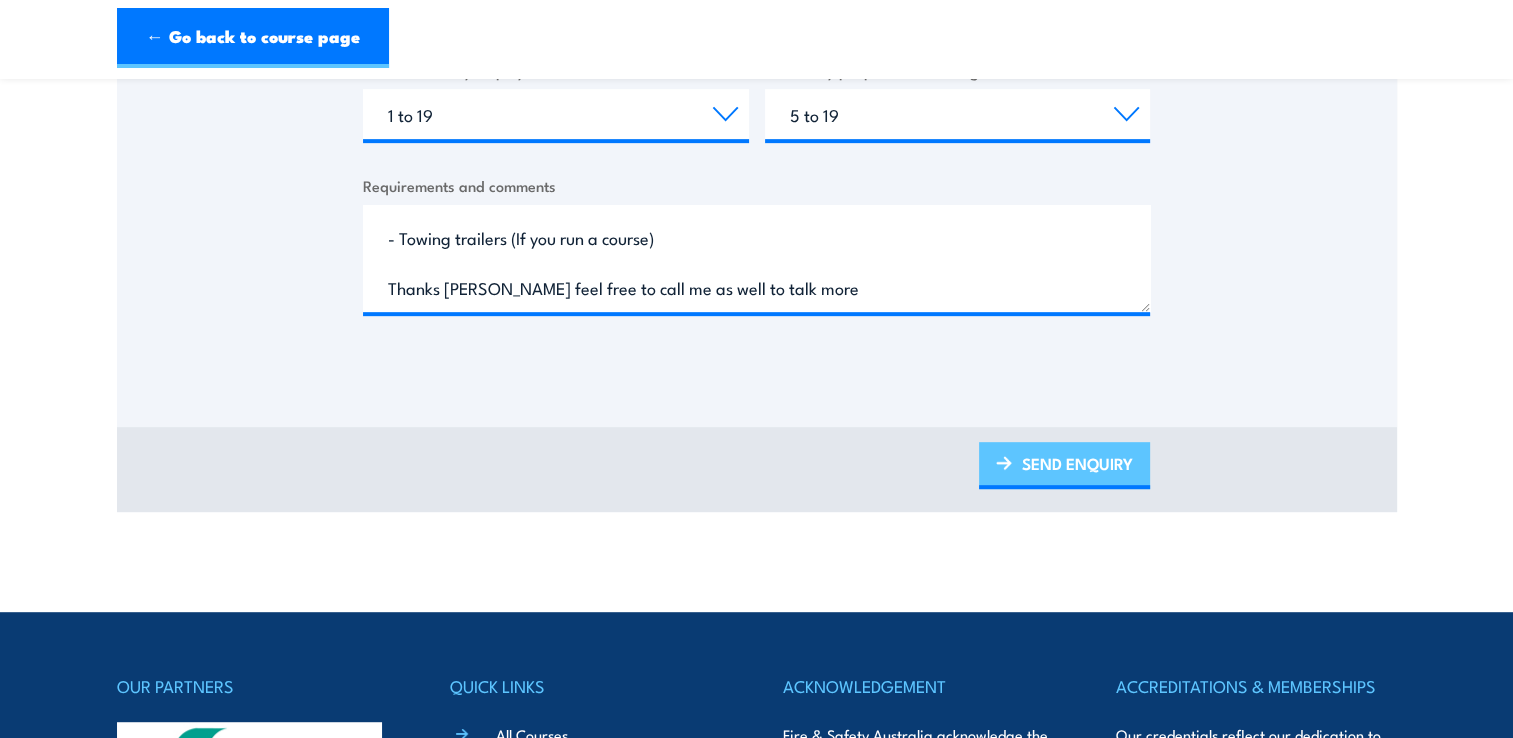 click on "SEND ENQUIRY" at bounding box center [1064, 465] 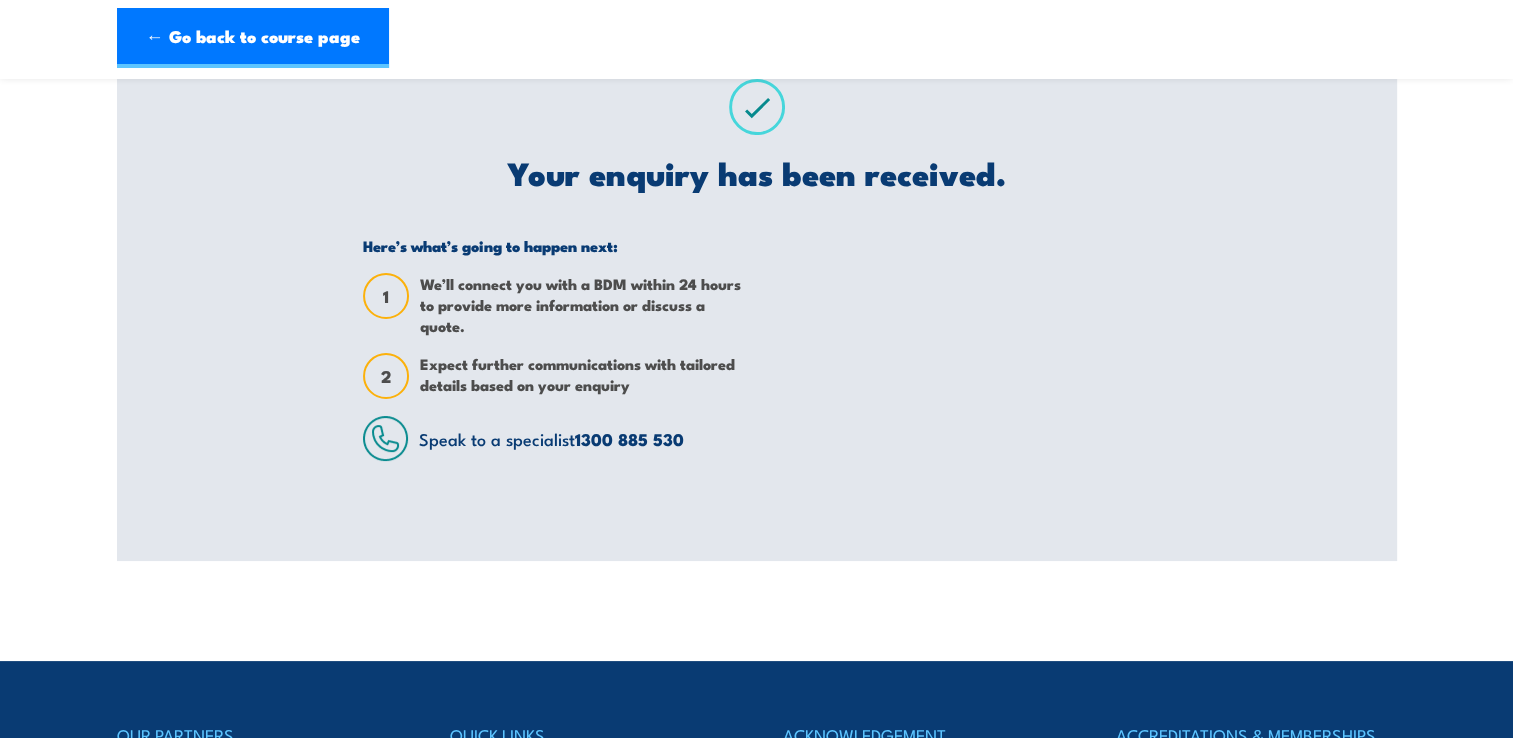 scroll, scrollTop: 0, scrollLeft: 0, axis: both 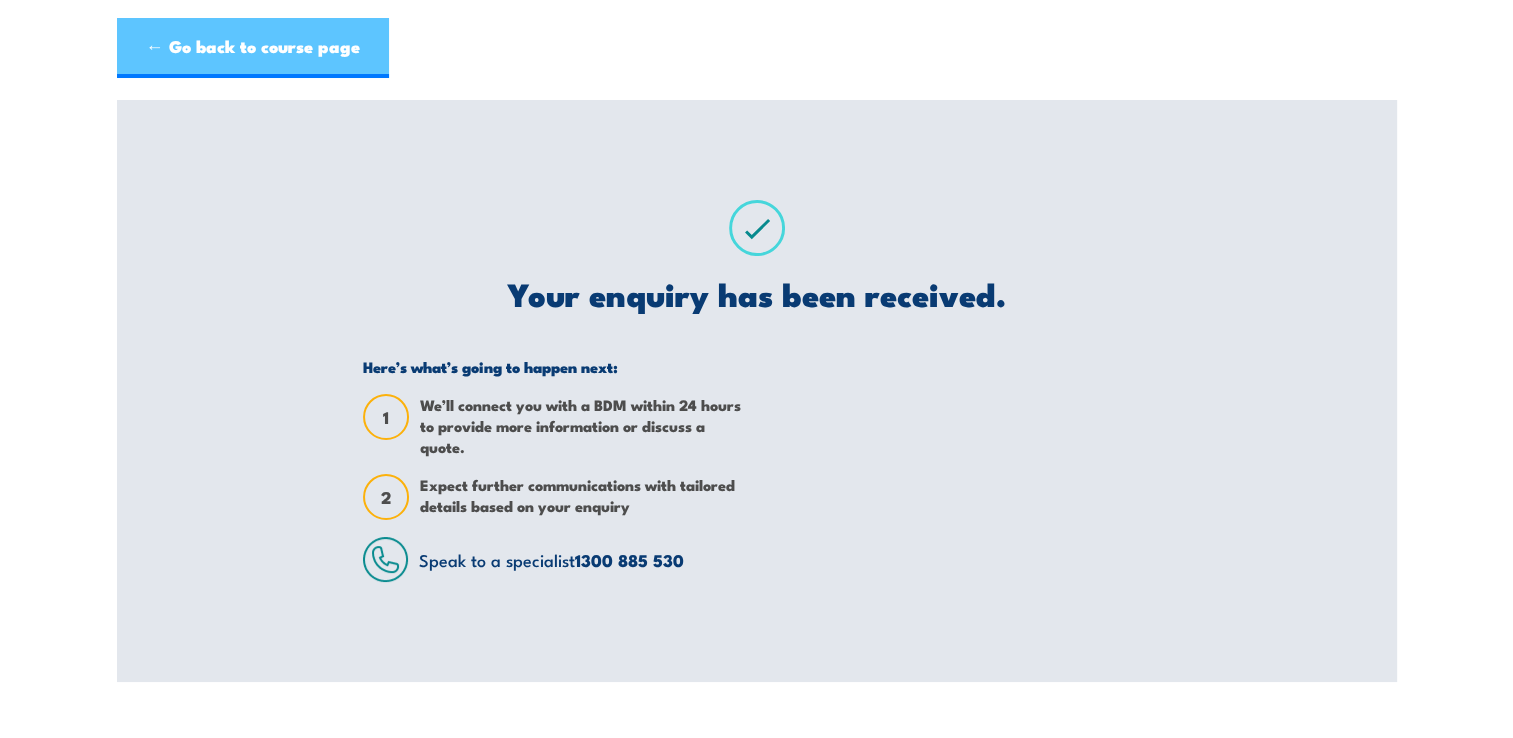 click on "← Go back to course page" at bounding box center [253, 48] 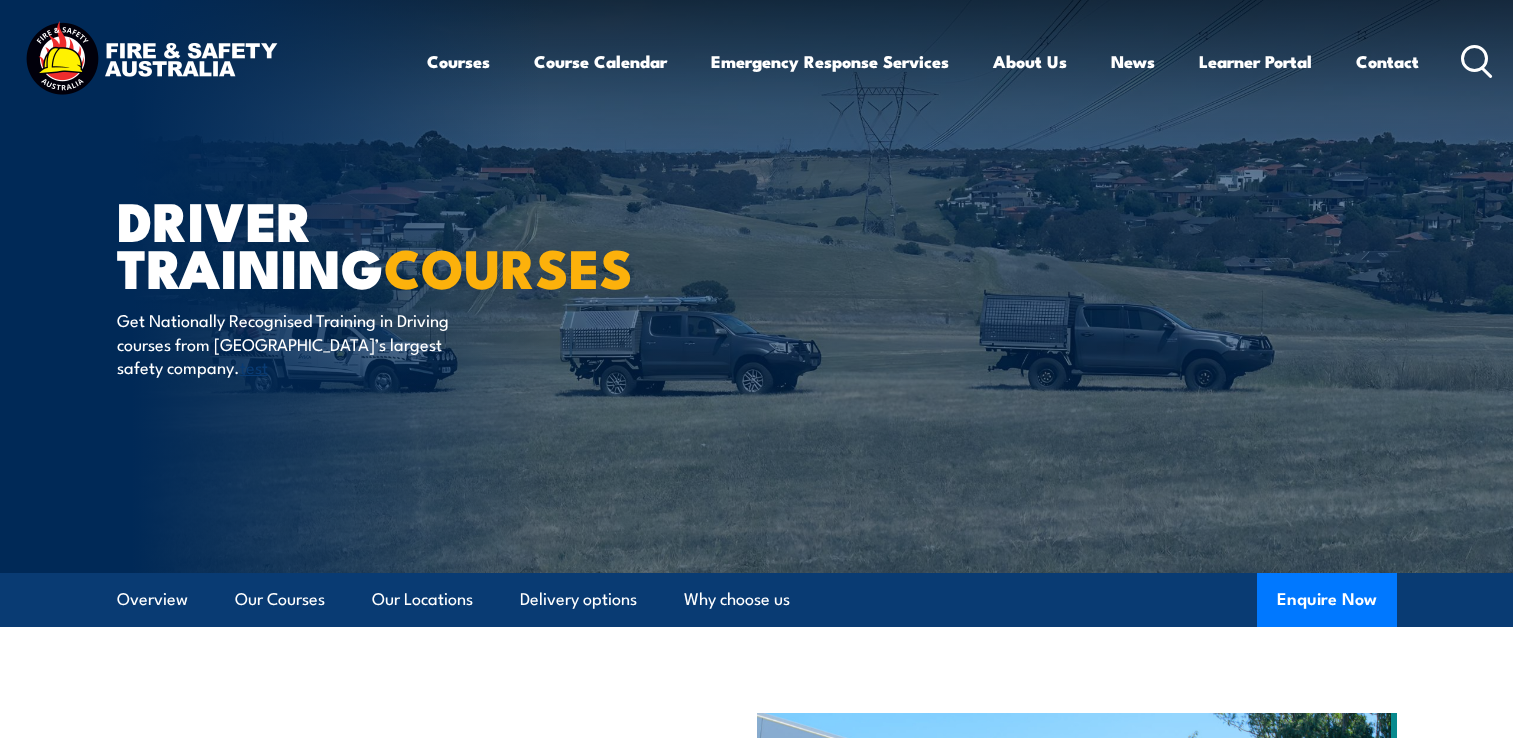 scroll, scrollTop: 0, scrollLeft: 0, axis: both 